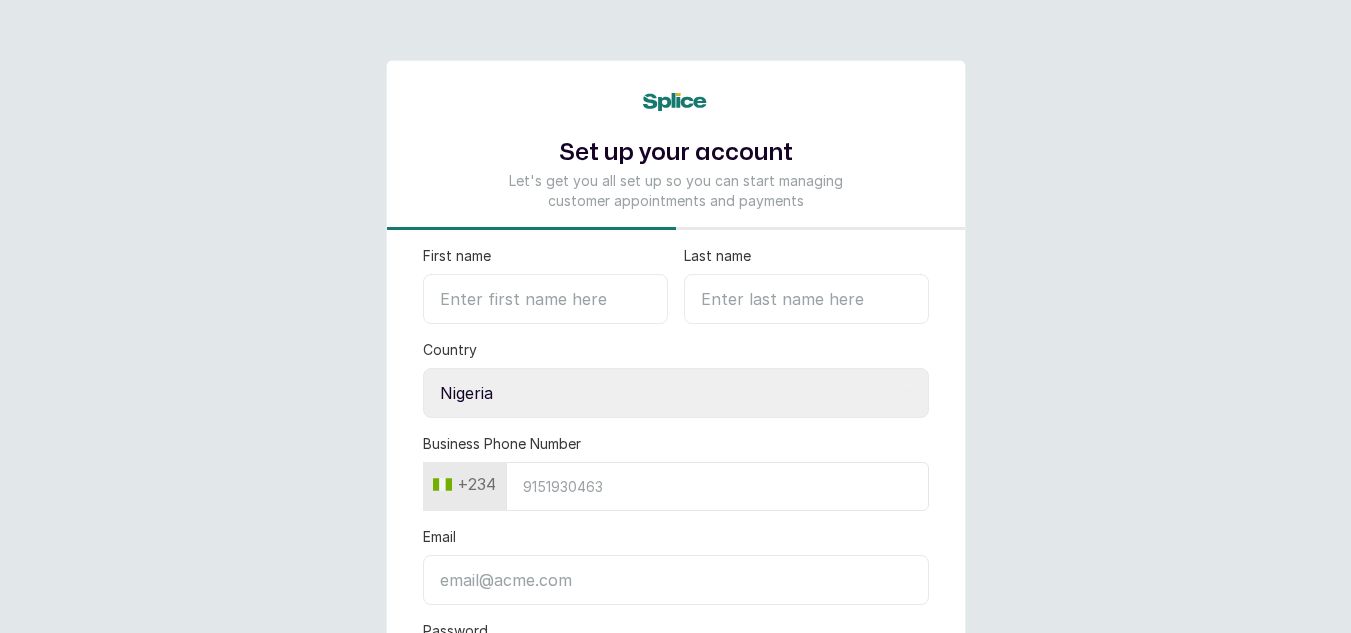 select on "NG" 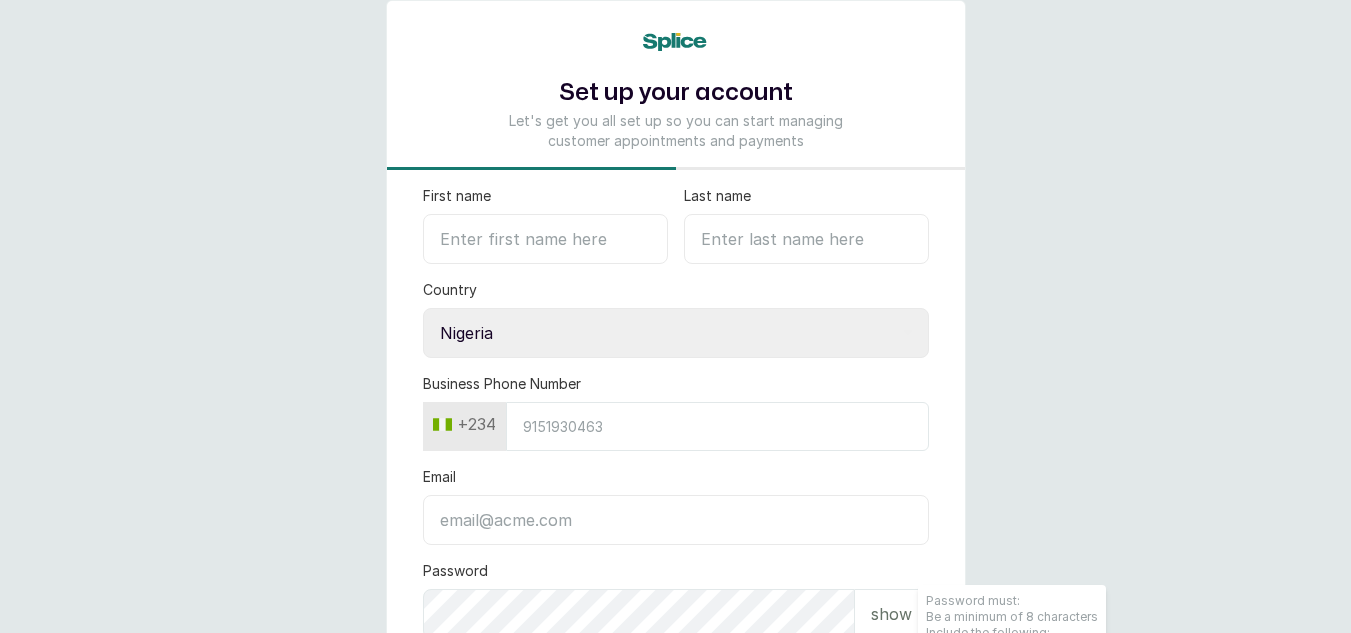 scroll, scrollTop: 0, scrollLeft: 0, axis: both 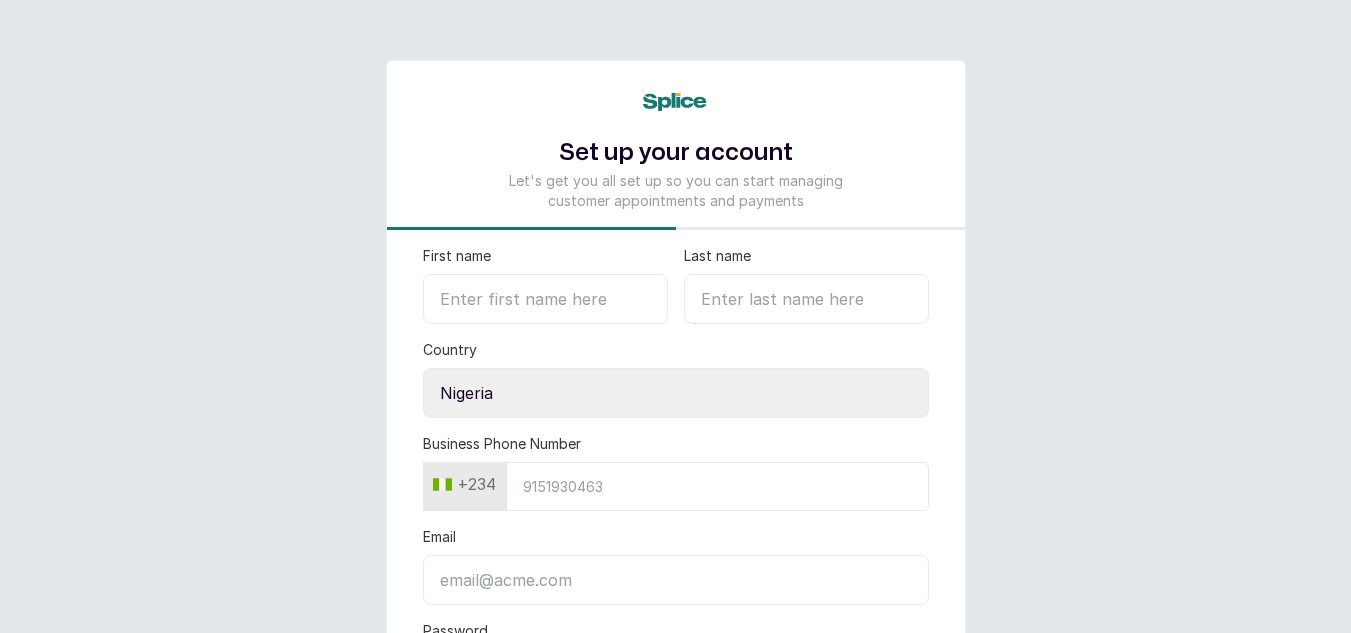 click on "First name" at bounding box center [545, 299] 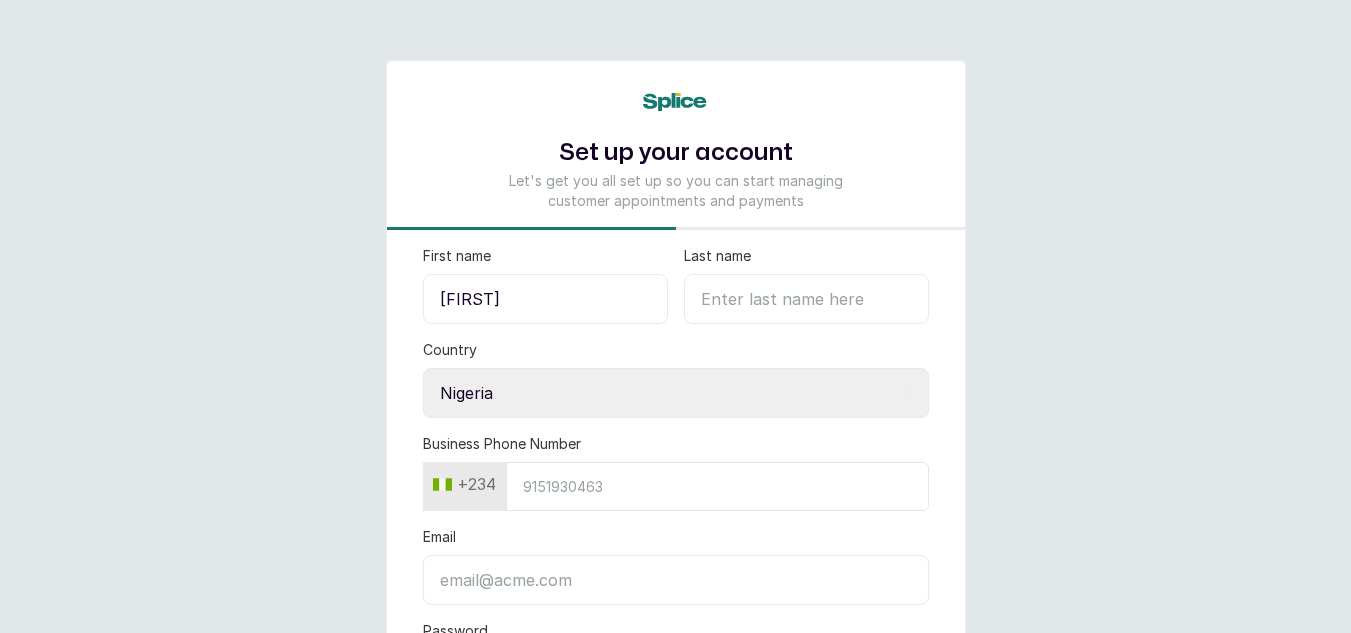 type on "Onyii" 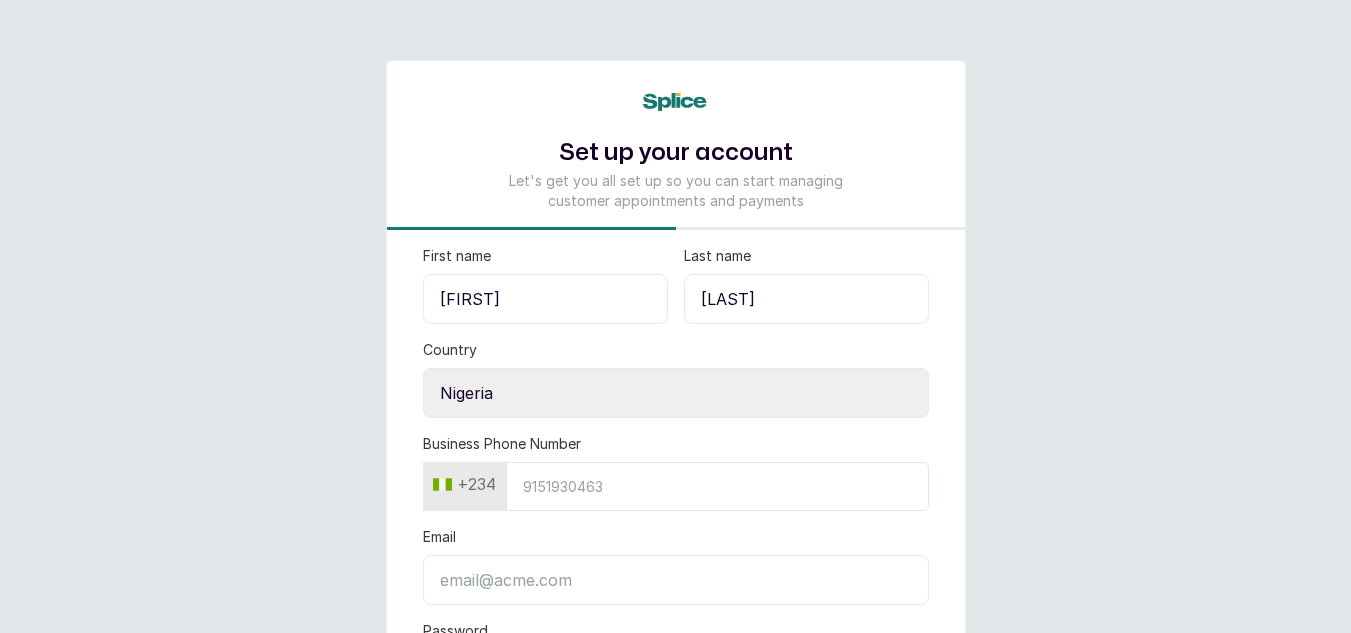 type on "Mbams" 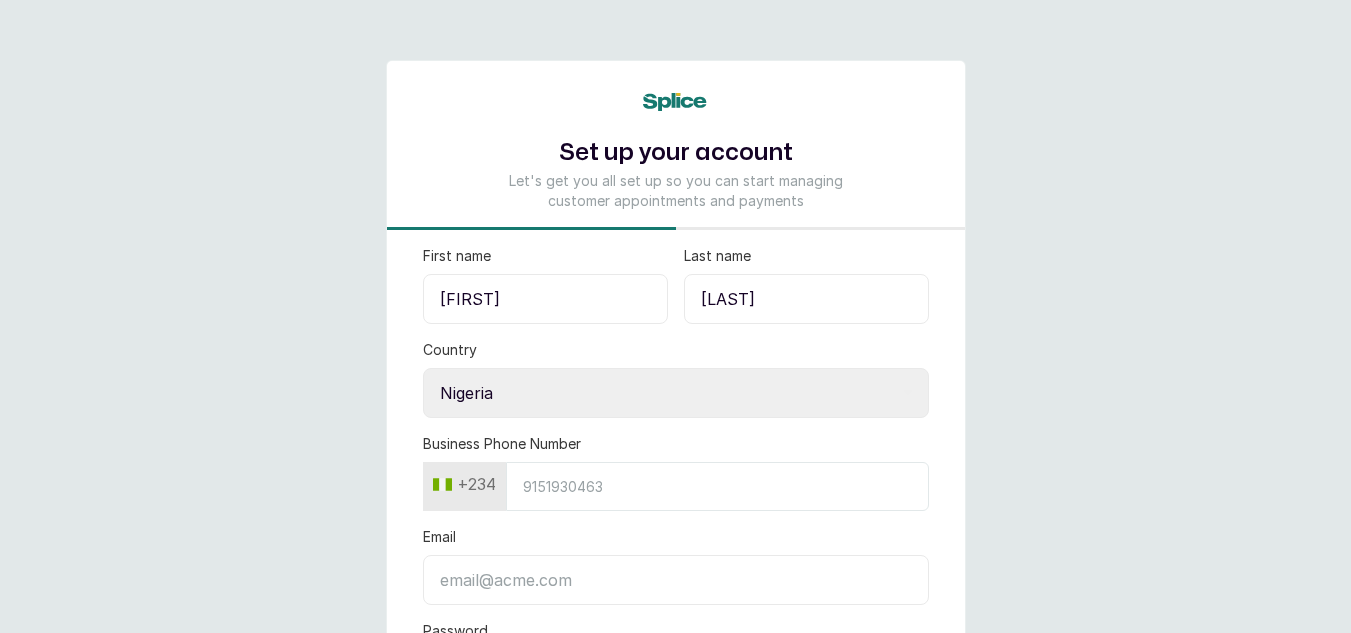 click on "Business Phone Number" at bounding box center (717, 486) 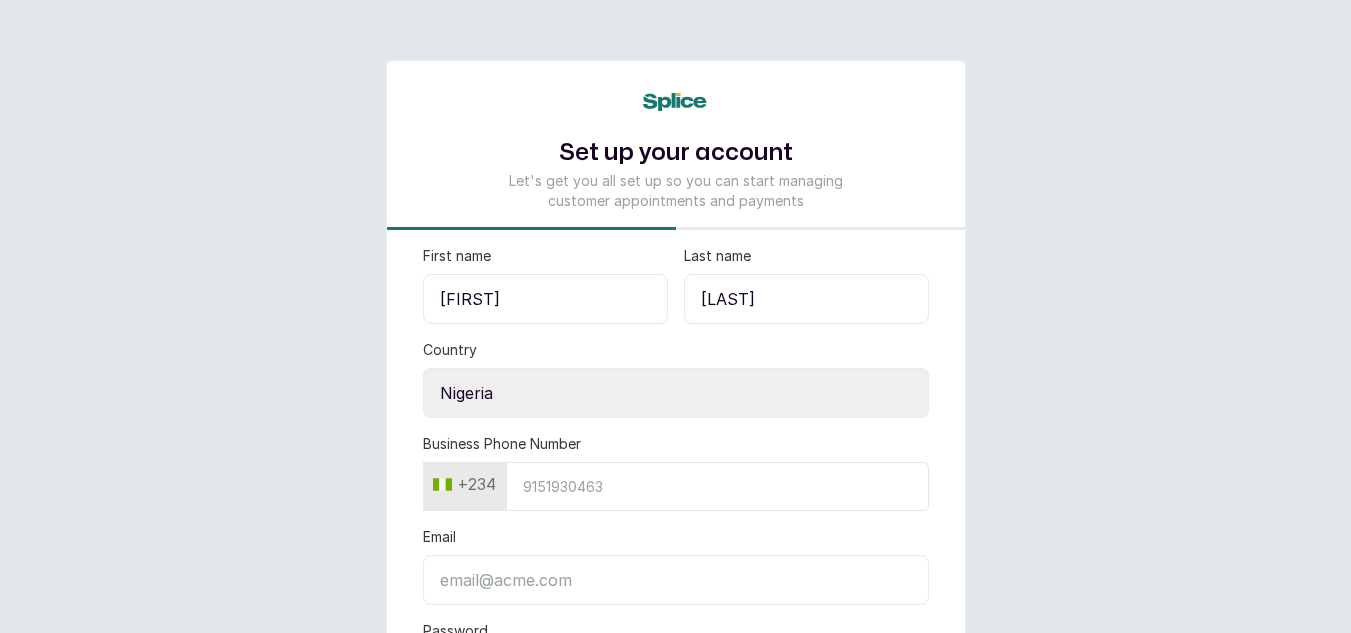 type on "9010674253" 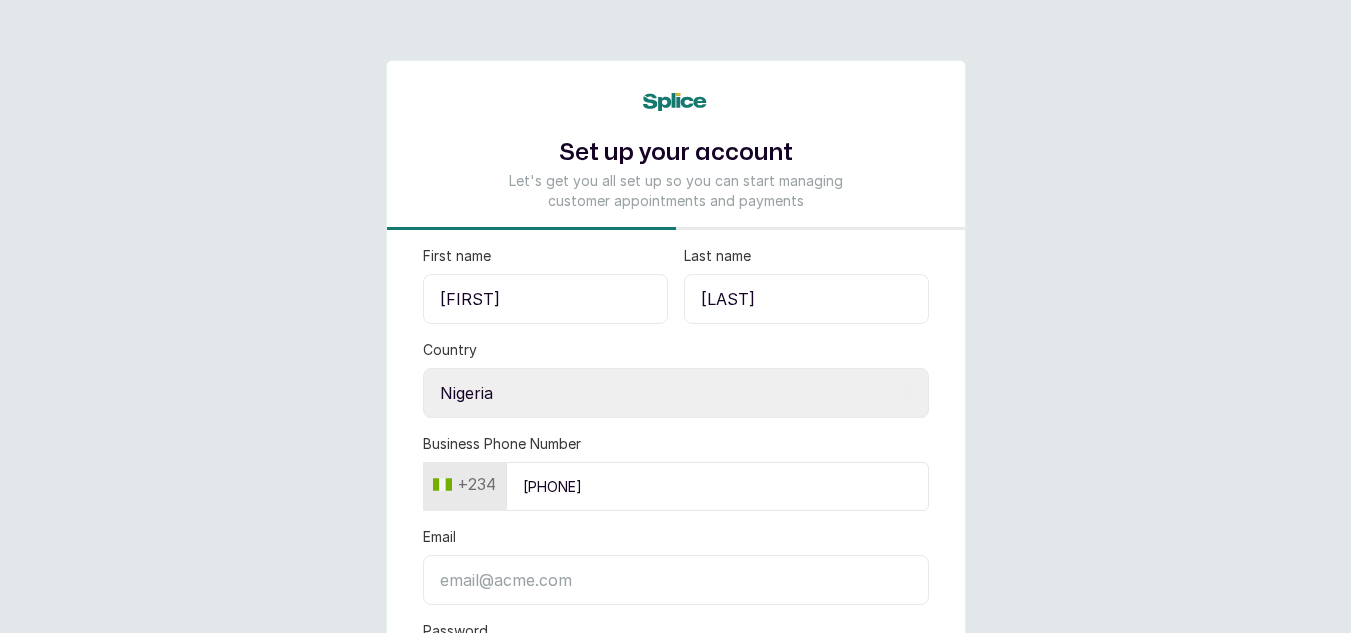 click on "Email" at bounding box center [676, 580] 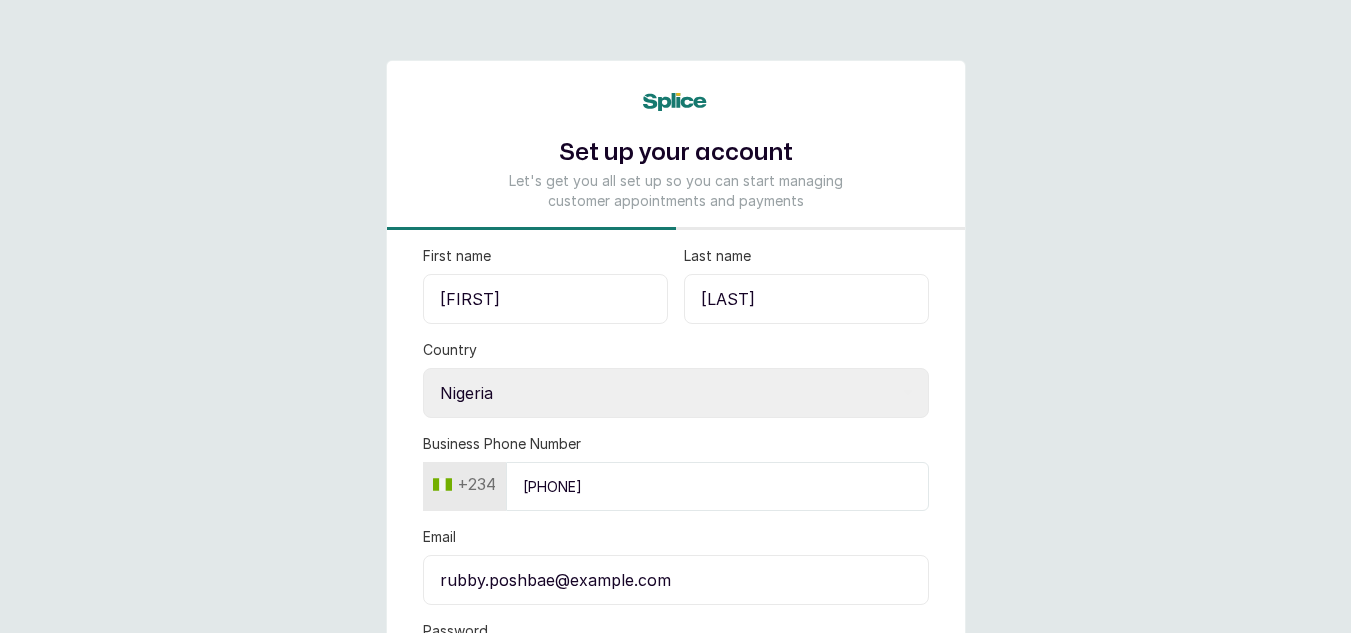 type on "[USERNAME]@[DOMAIN].com" 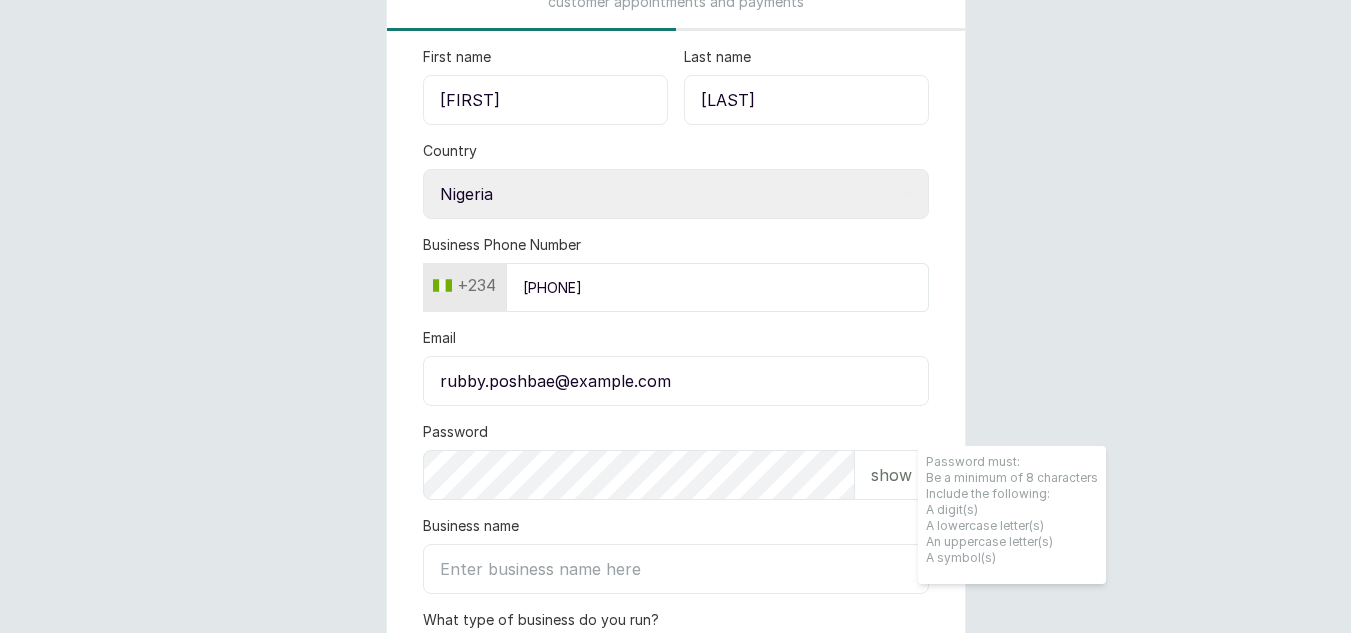 scroll, scrollTop: 200, scrollLeft: 0, axis: vertical 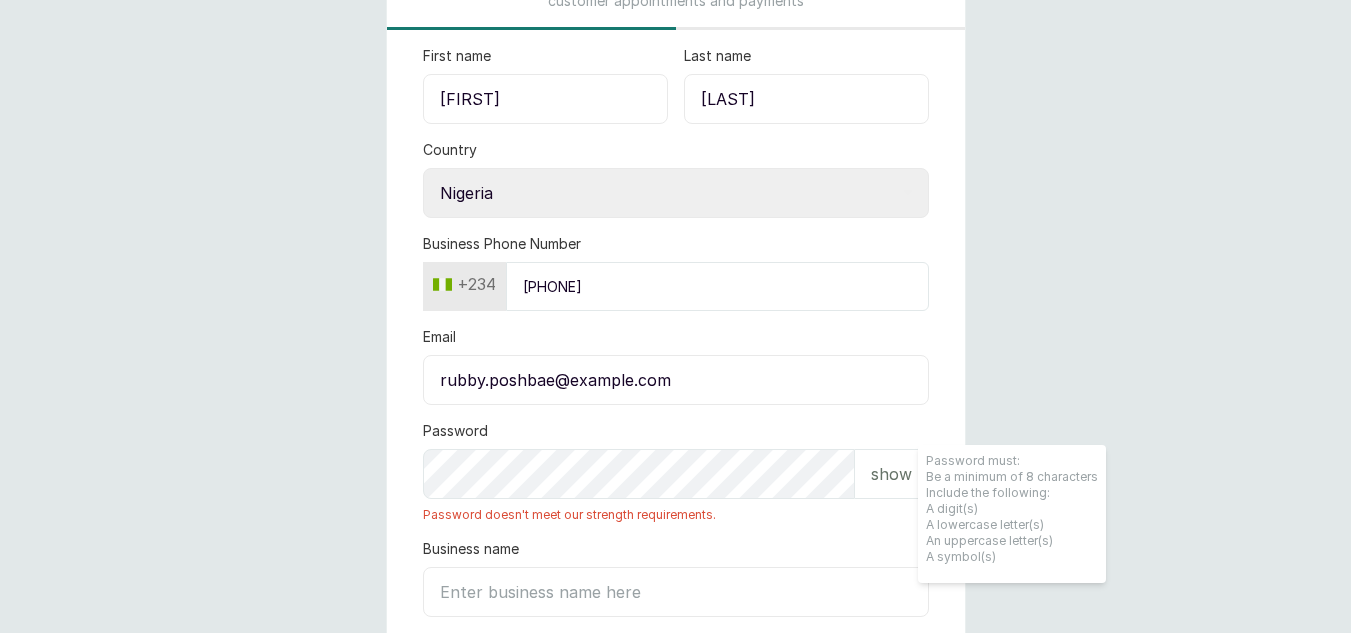 click on "show" at bounding box center [891, 474] 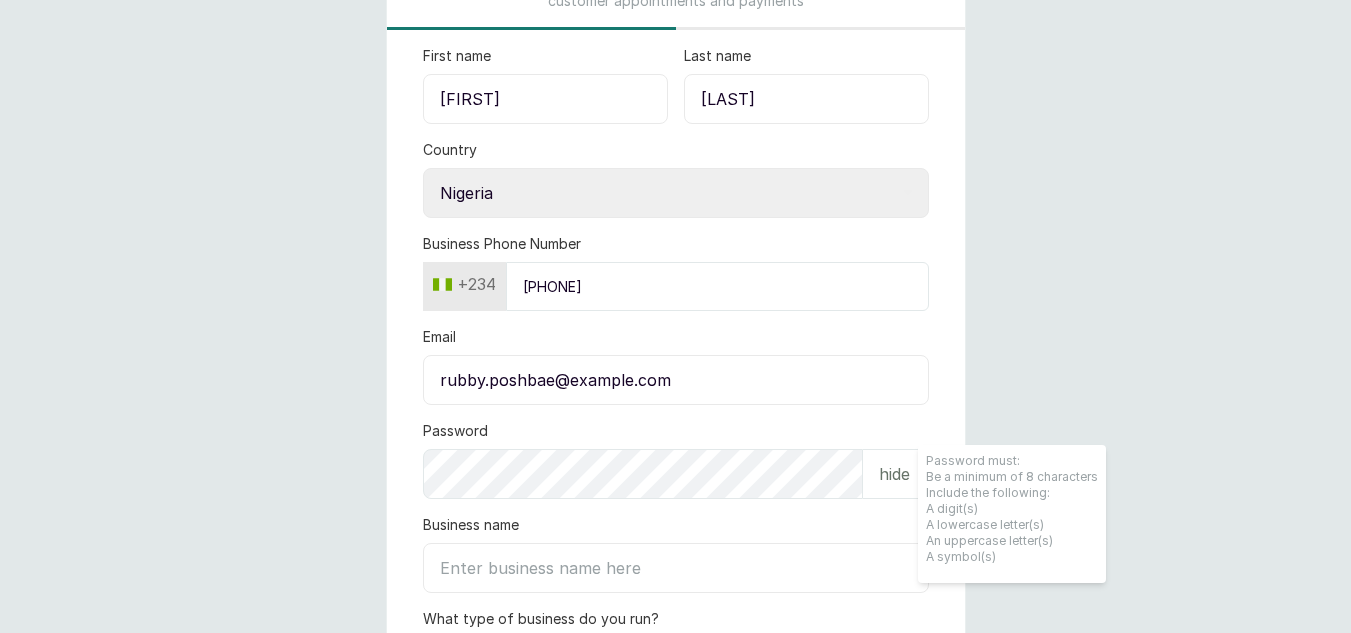 click on "Business name" at bounding box center [676, 568] 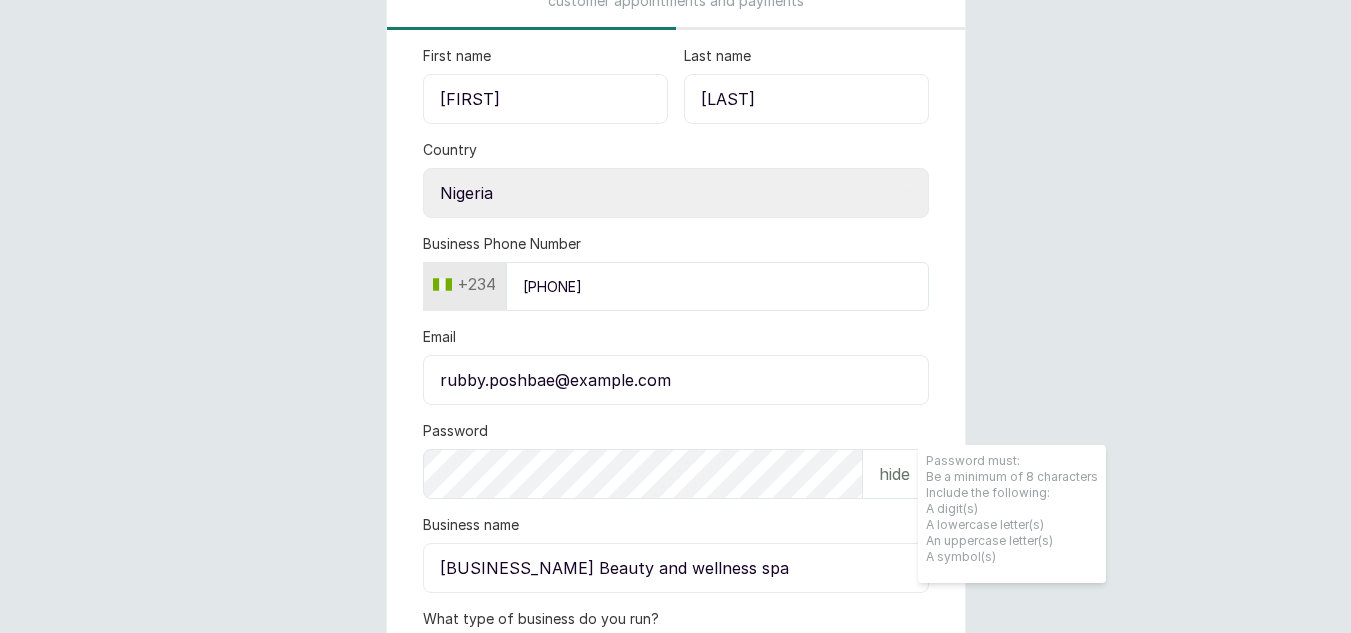 type on "Rubs Haven Beauty and wellness spa" 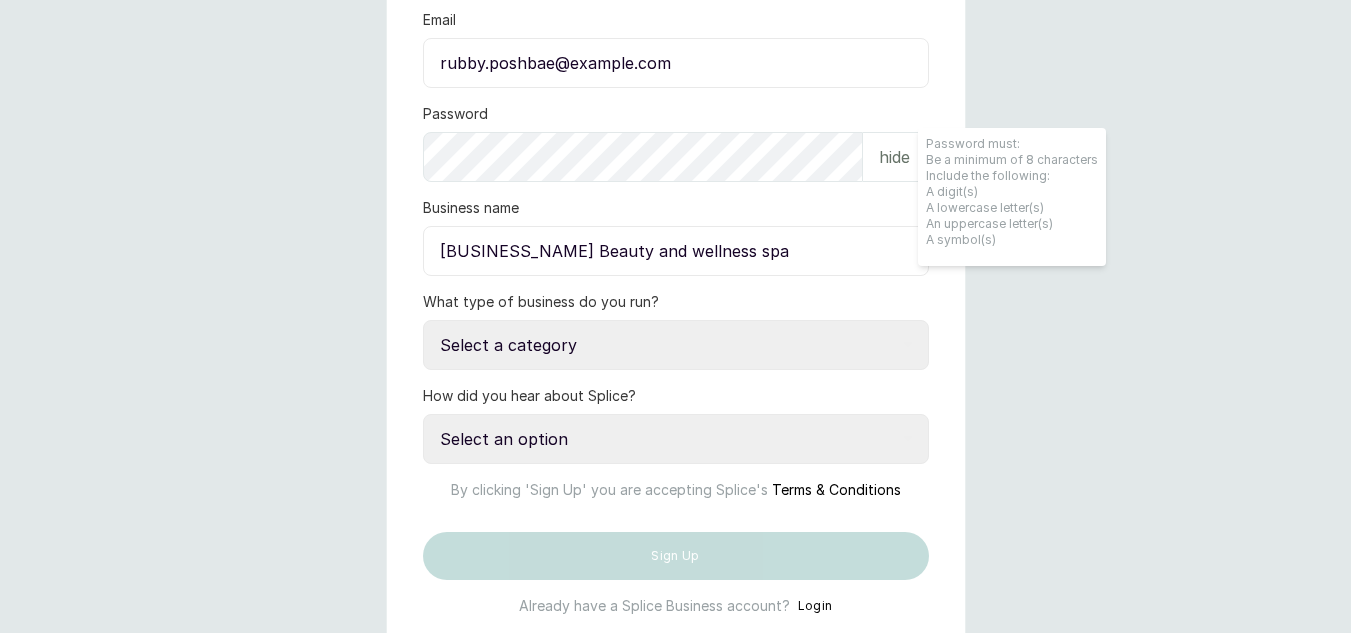 scroll, scrollTop: 520, scrollLeft: 0, axis: vertical 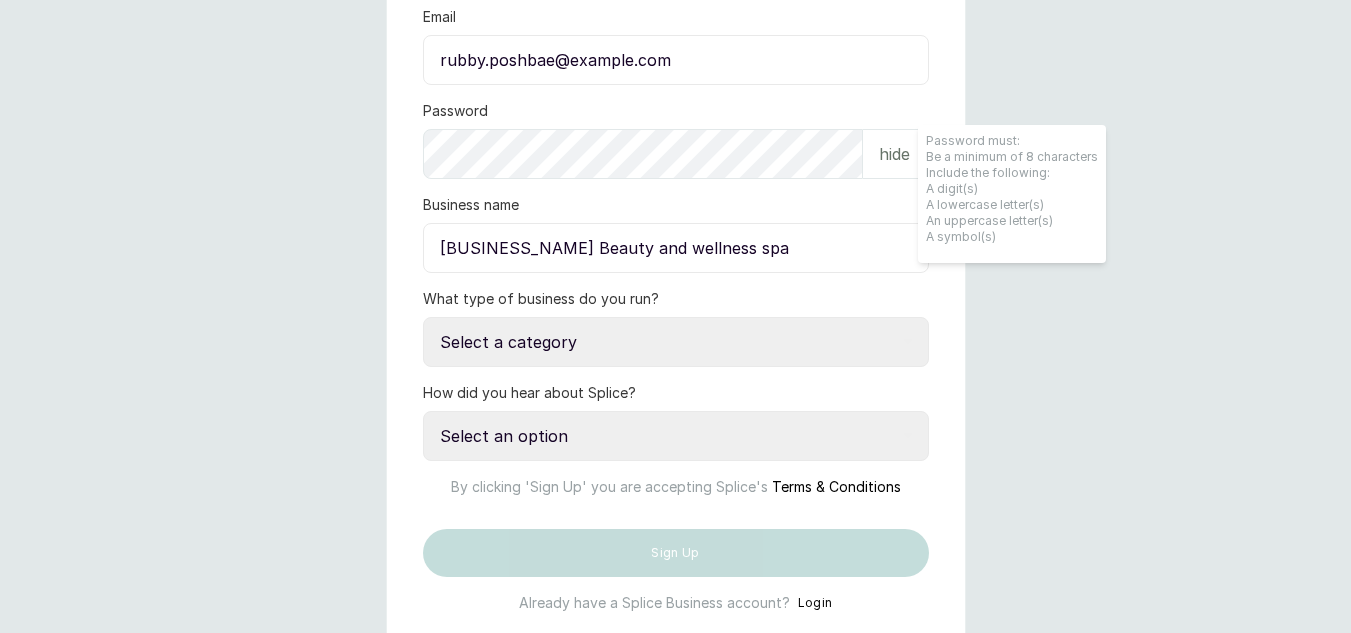click on "Select a category I have more than one location I manage a team of beauty professionals I am an independent/solo beauty professional" at bounding box center (676, 342) 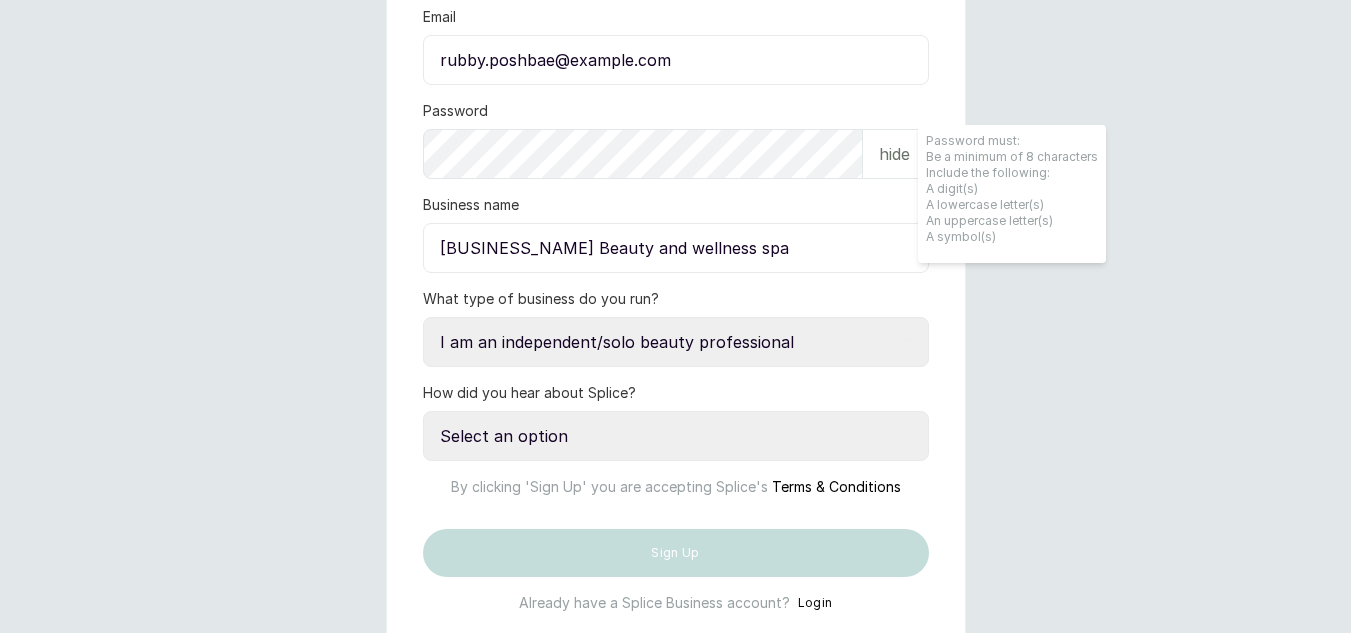 click on "Select a category I have more than one location I manage a team of beauty professionals I am an independent/solo beauty professional" at bounding box center [676, 342] 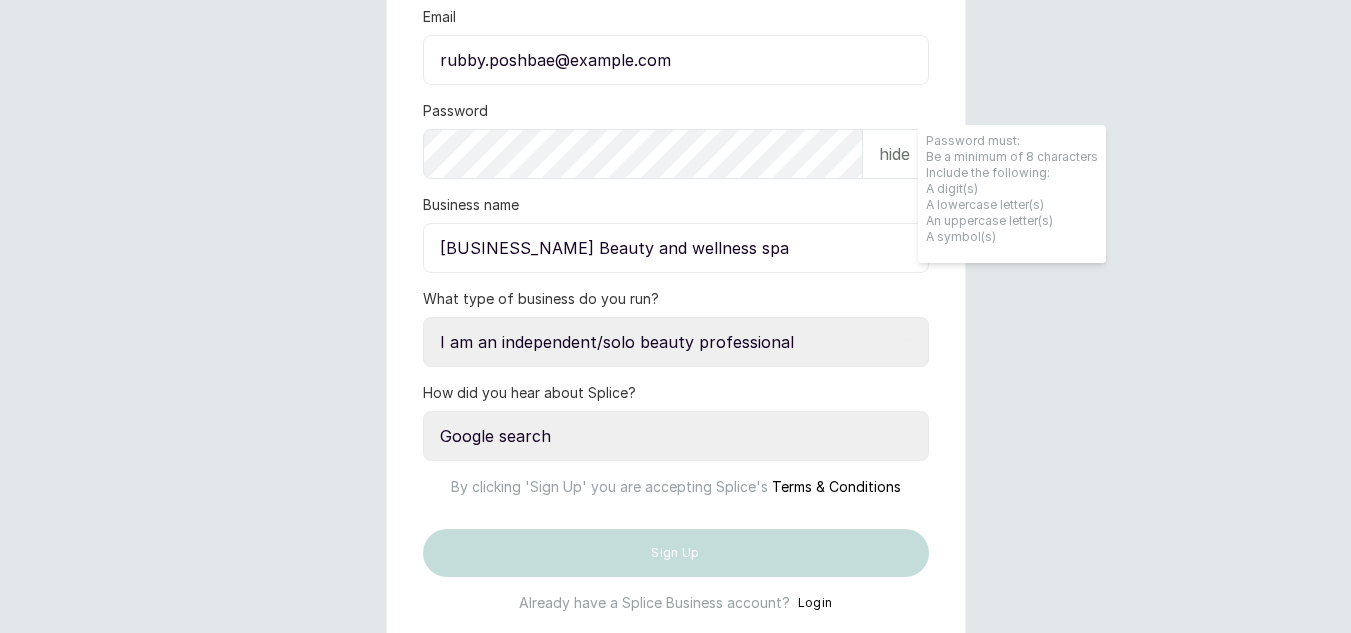 click on "Select an option Google search Instagram Facebook LinkedIn Splice Blog I was referred by a beauty business owner Media publication Other - please specify" at bounding box center [676, 436] 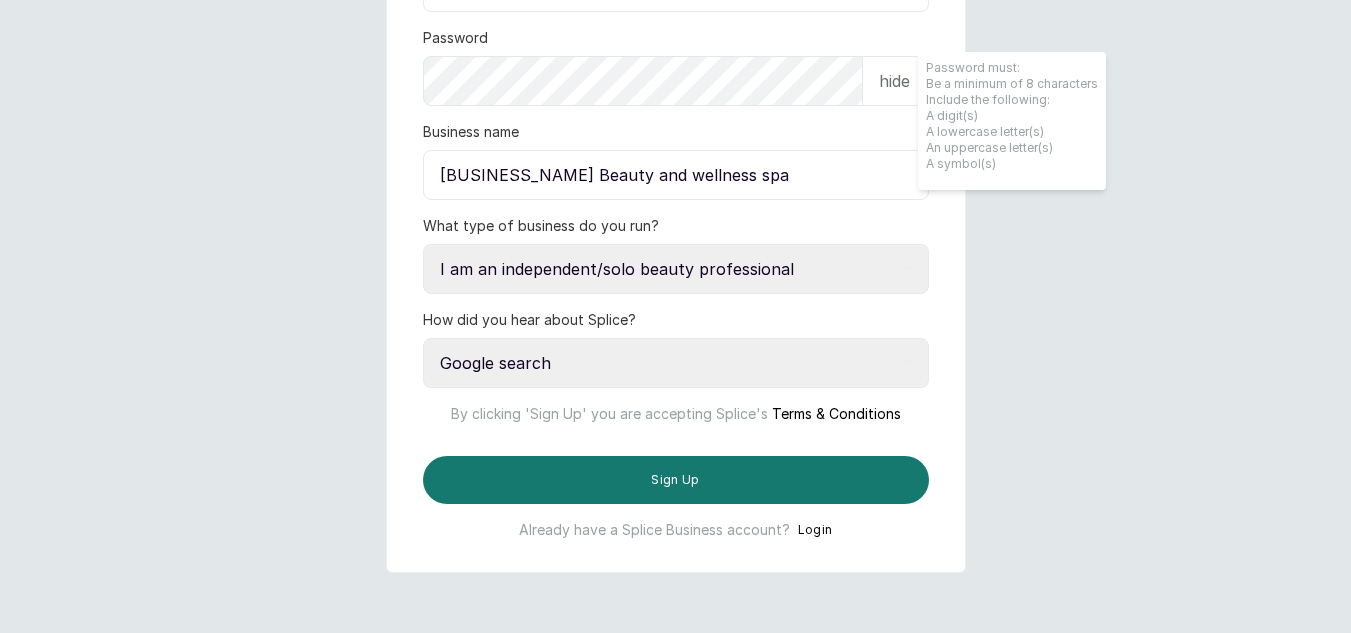 scroll, scrollTop: 663, scrollLeft: 0, axis: vertical 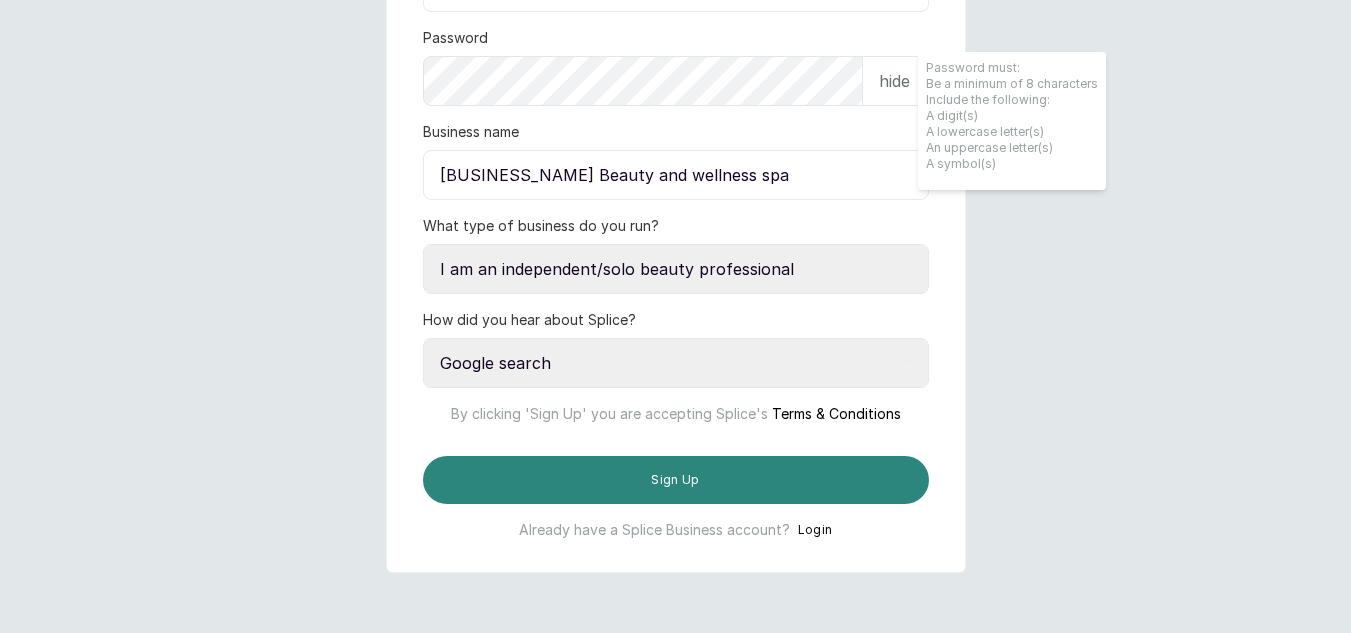 click on "Sign Up" at bounding box center (676, 480) 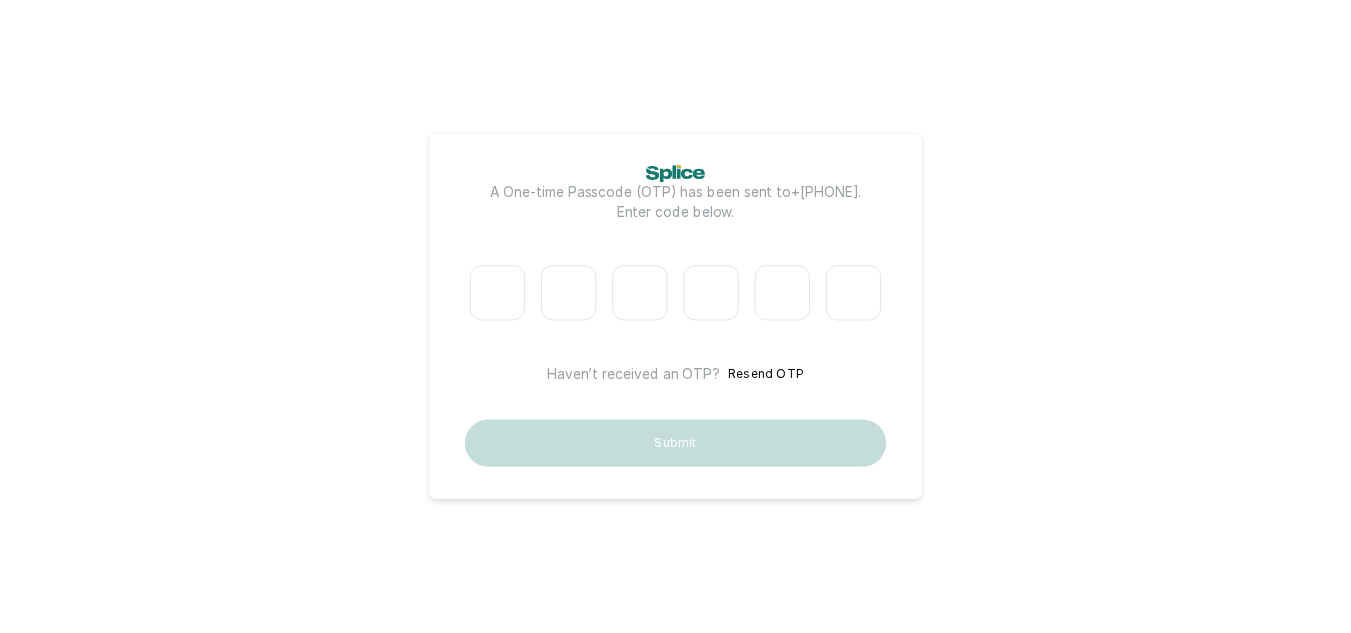 scroll, scrollTop: 0, scrollLeft: 0, axis: both 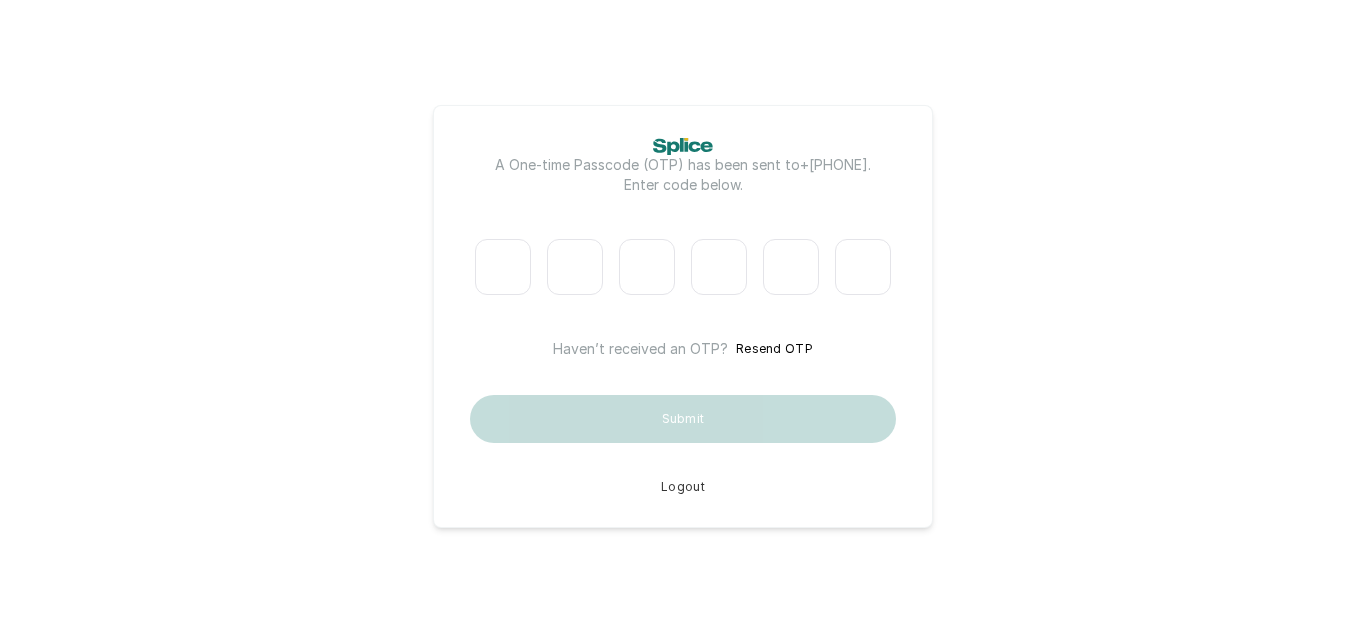 click at bounding box center [503, 267] 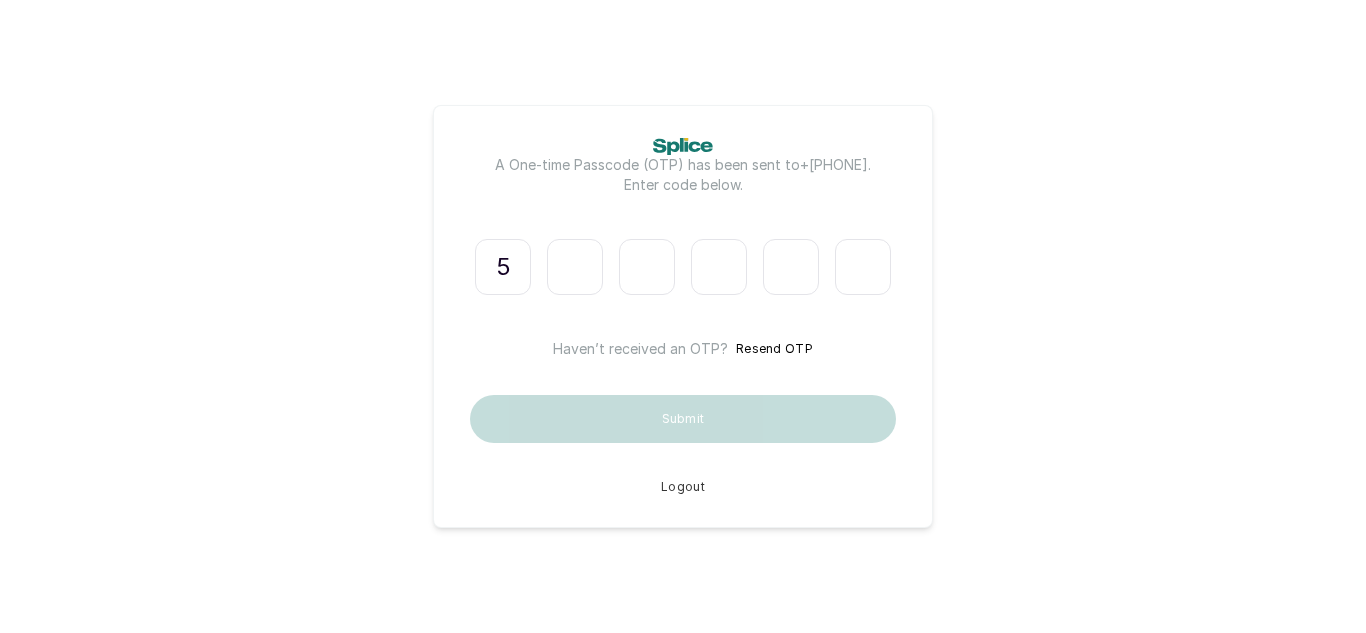 type on "1" 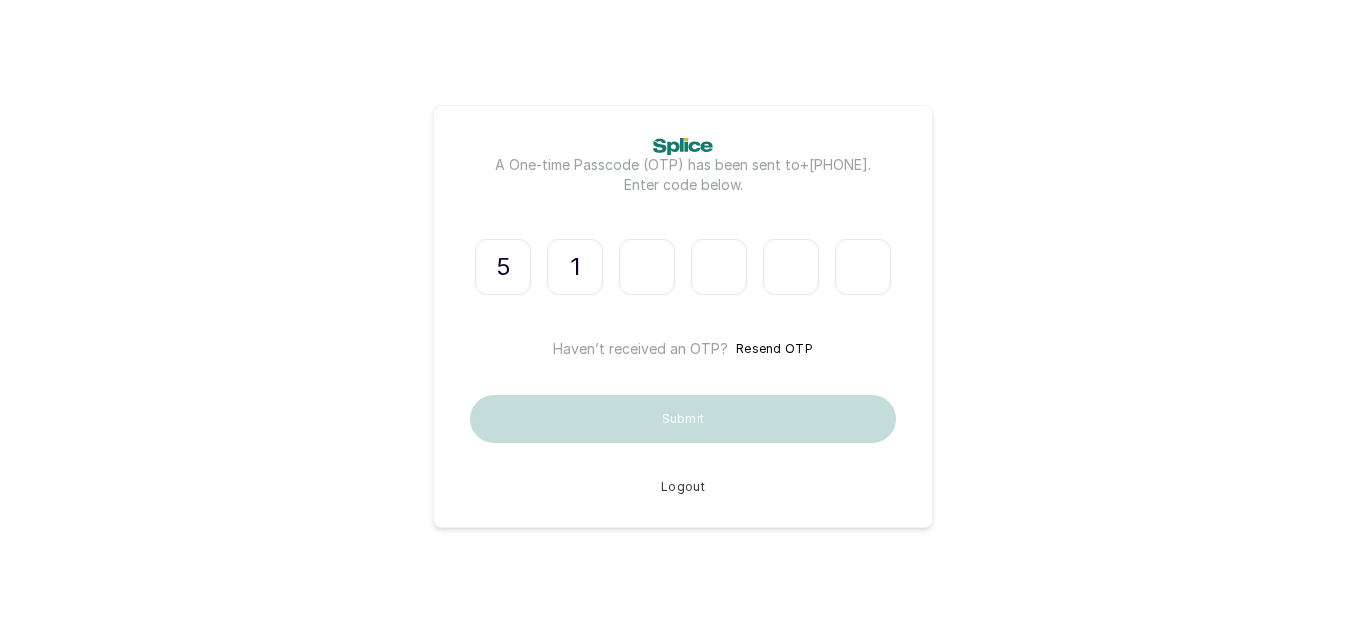 type on "2" 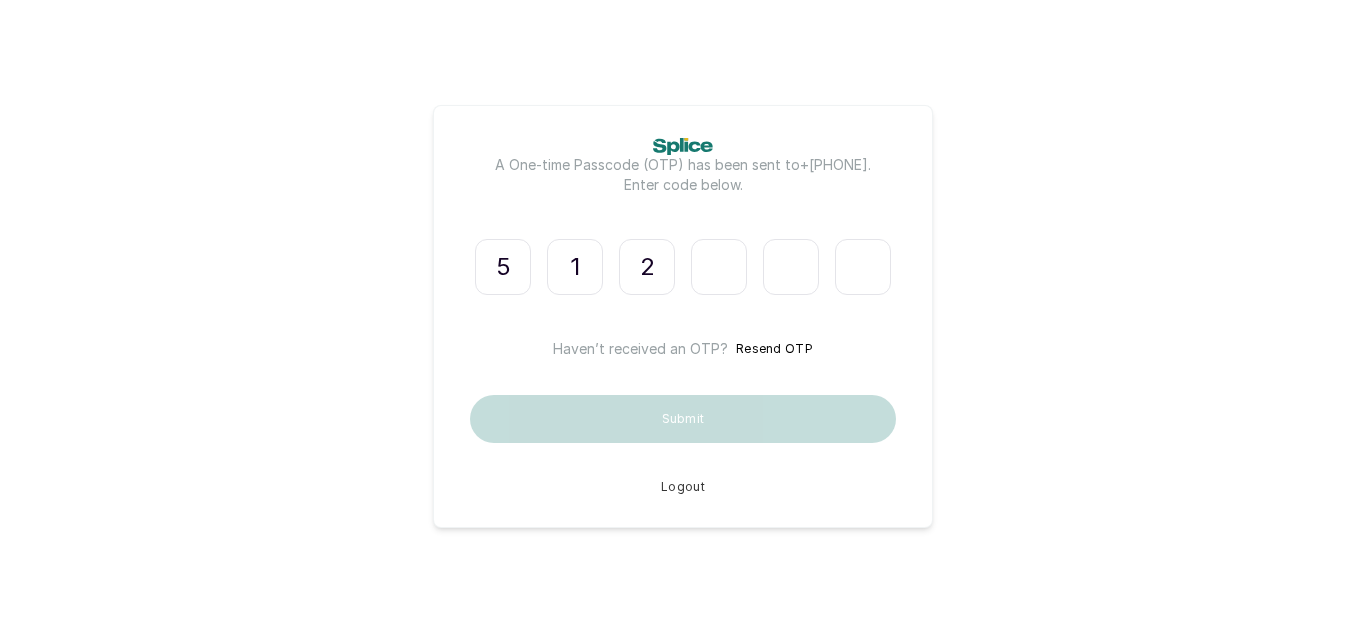 type on "0" 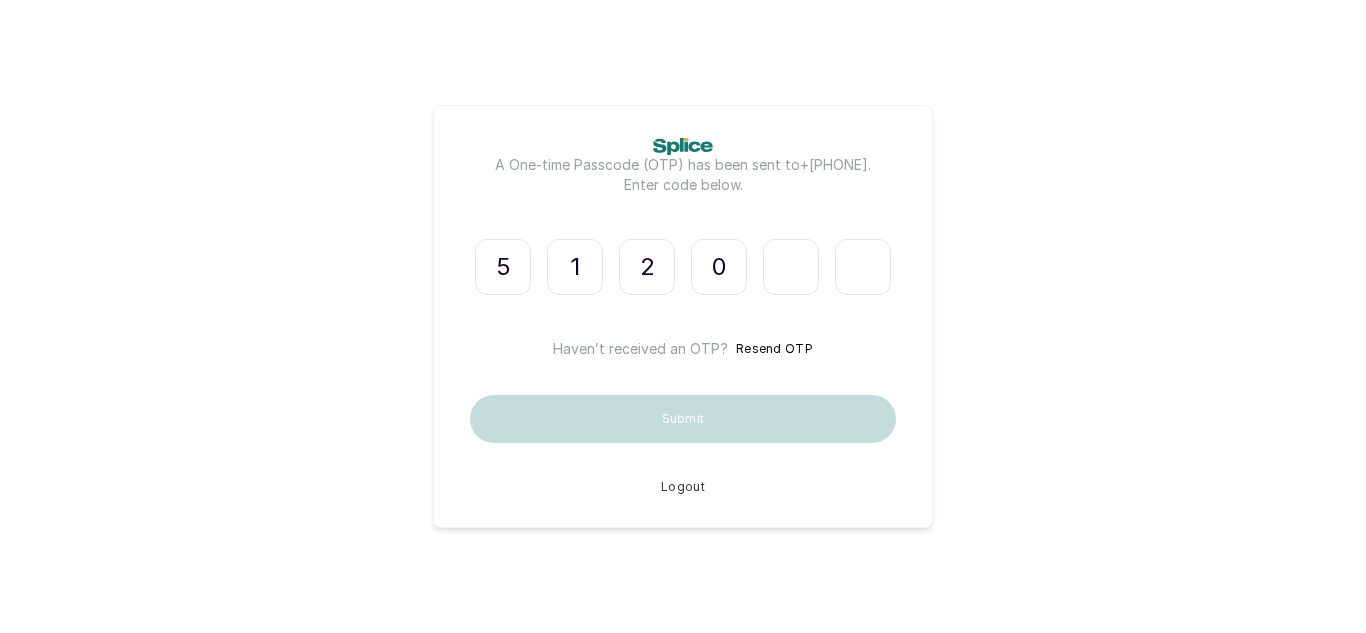 type on "9" 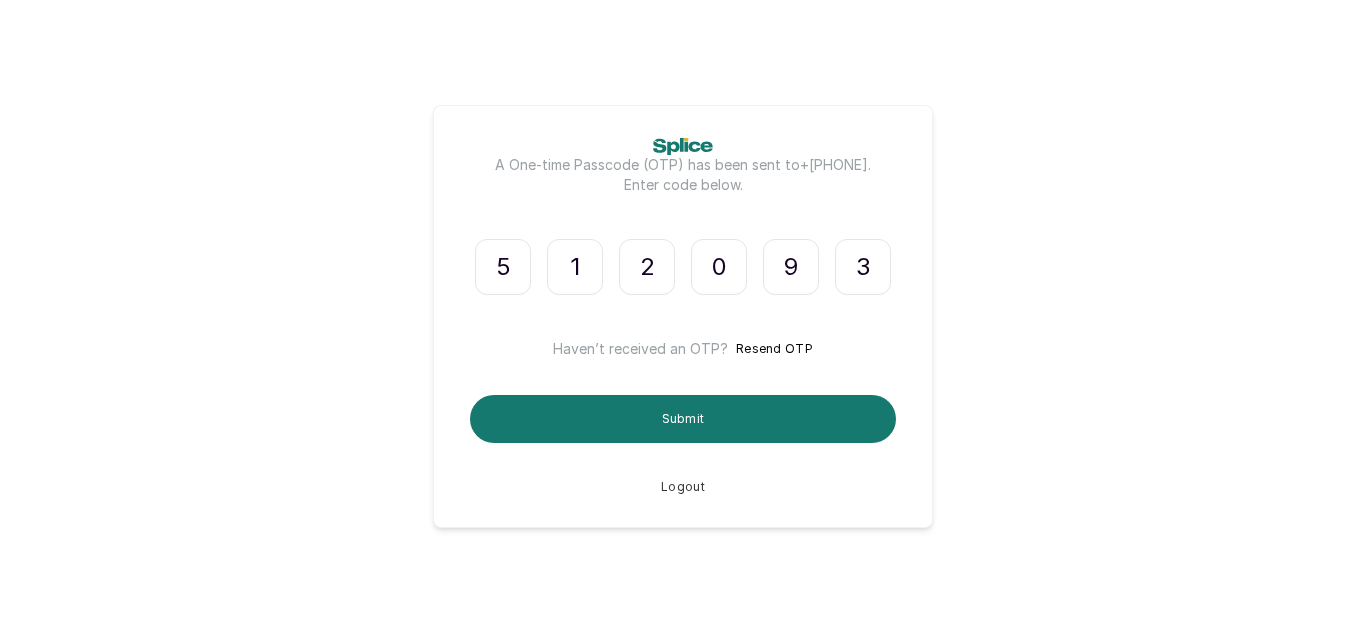type on "3" 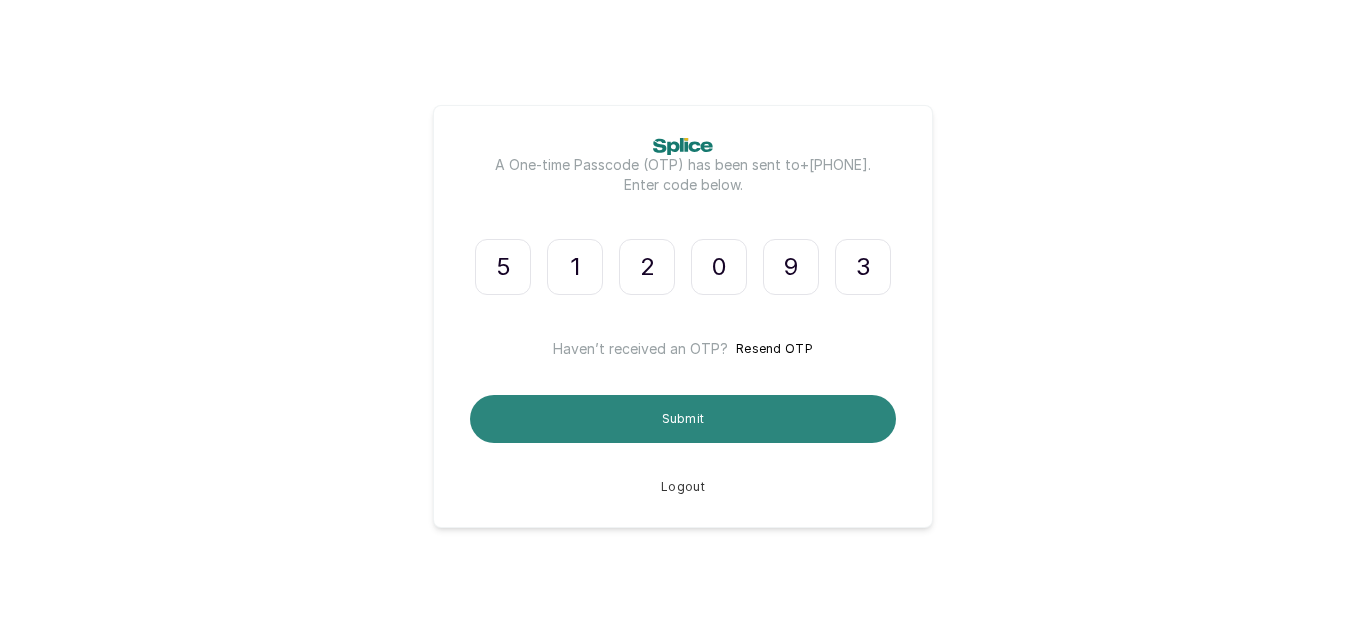 click on "Submit" at bounding box center [683, 419] 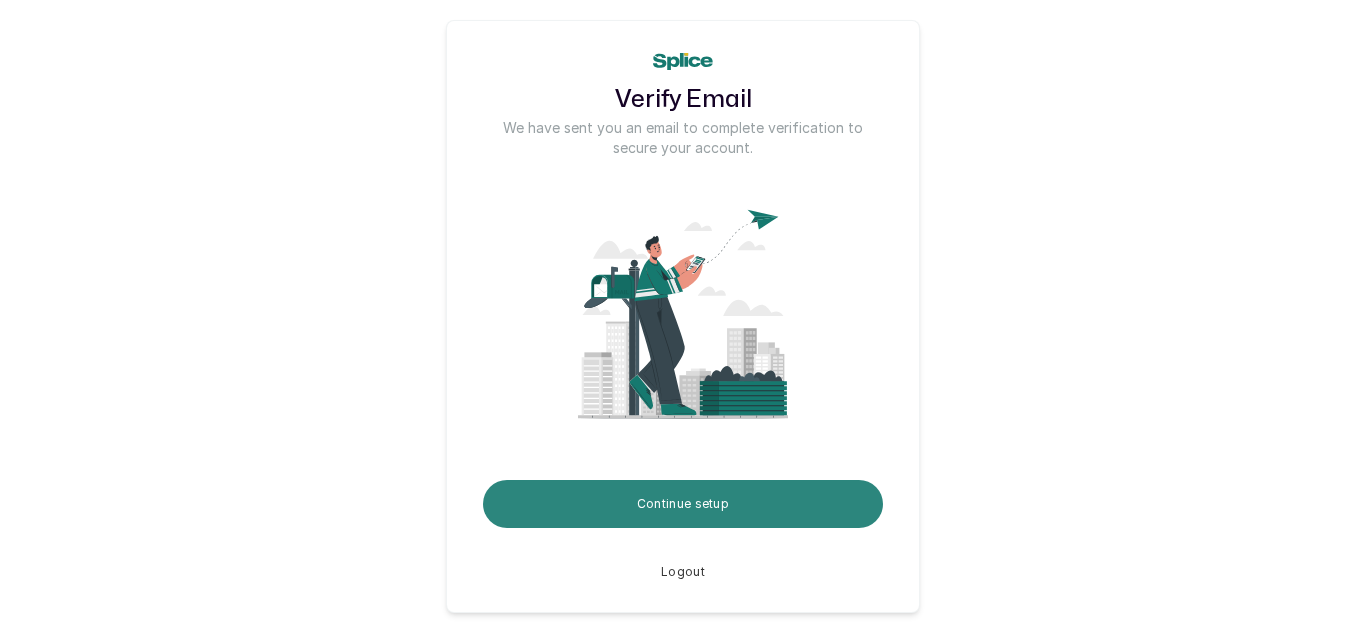 click on "Continue setup" at bounding box center [683, 504] 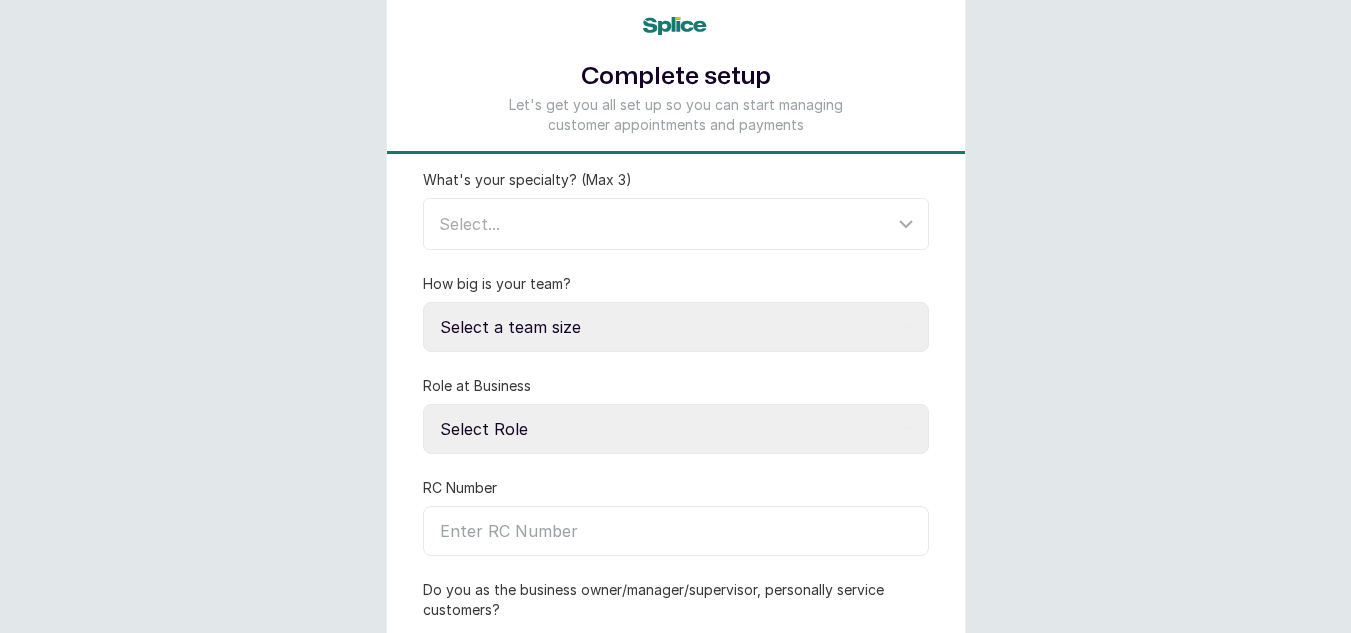 scroll, scrollTop: 80, scrollLeft: 0, axis: vertical 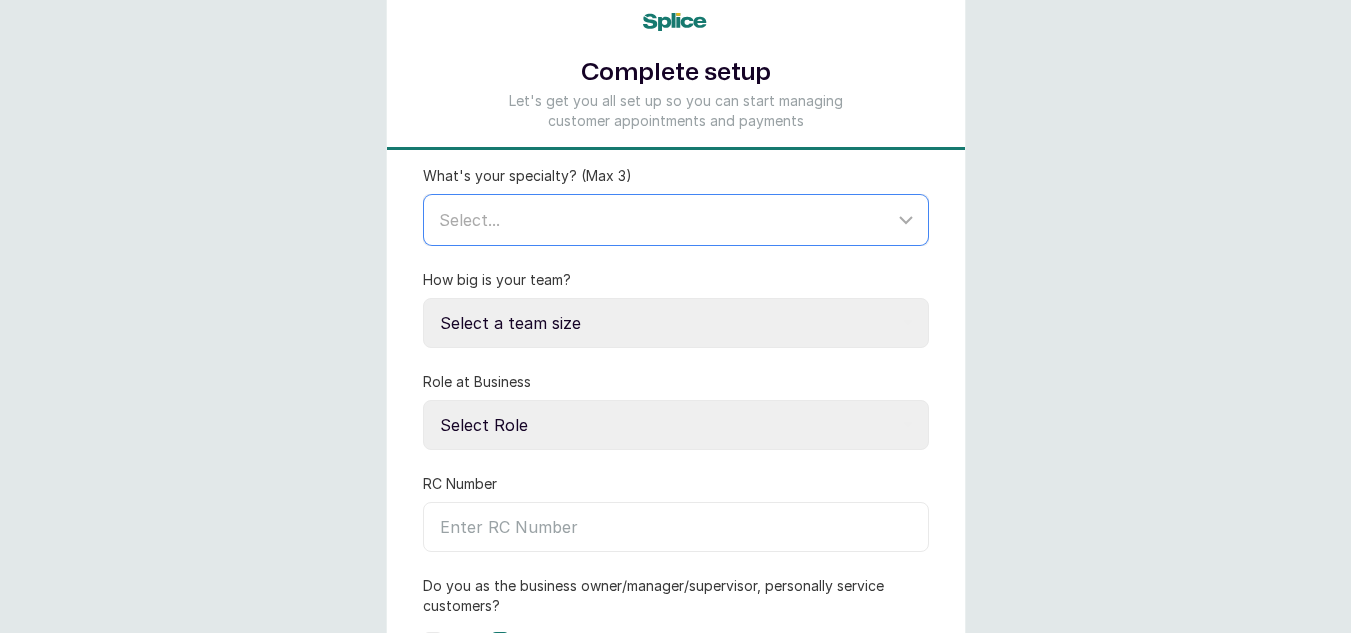 click on "Select..." at bounding box center [678, 220] 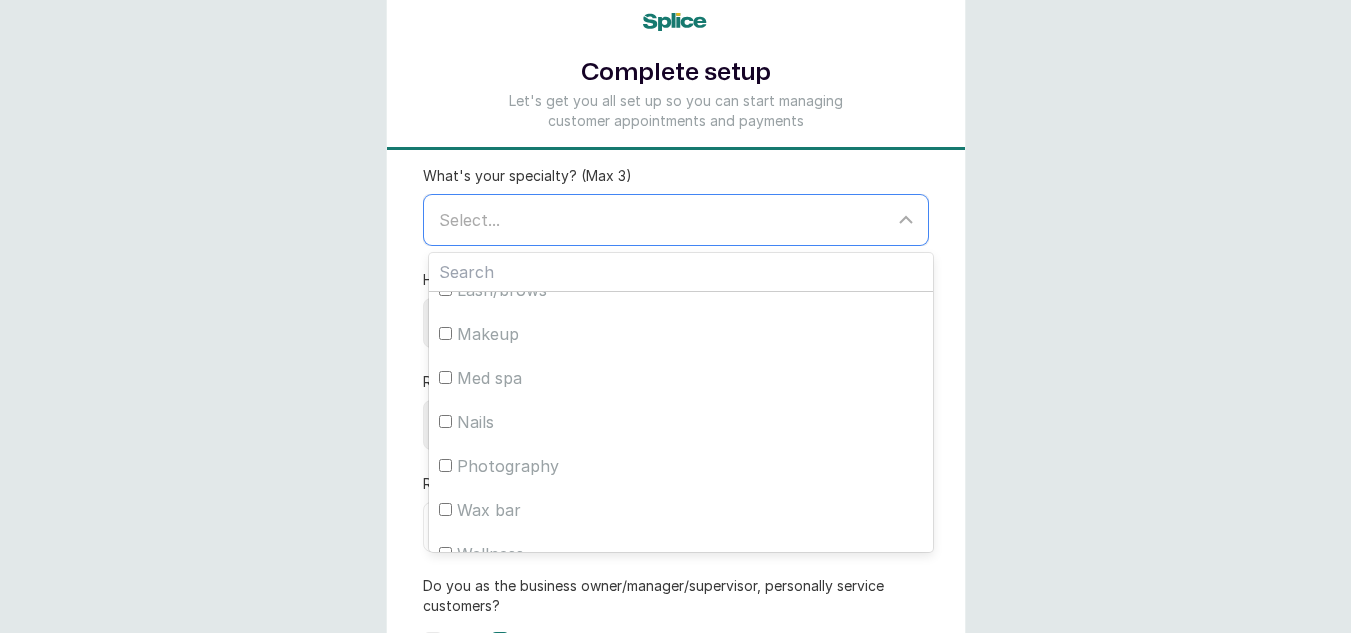 scroll, scrollTop: 356, scrollLeft: 0, axis: vertical 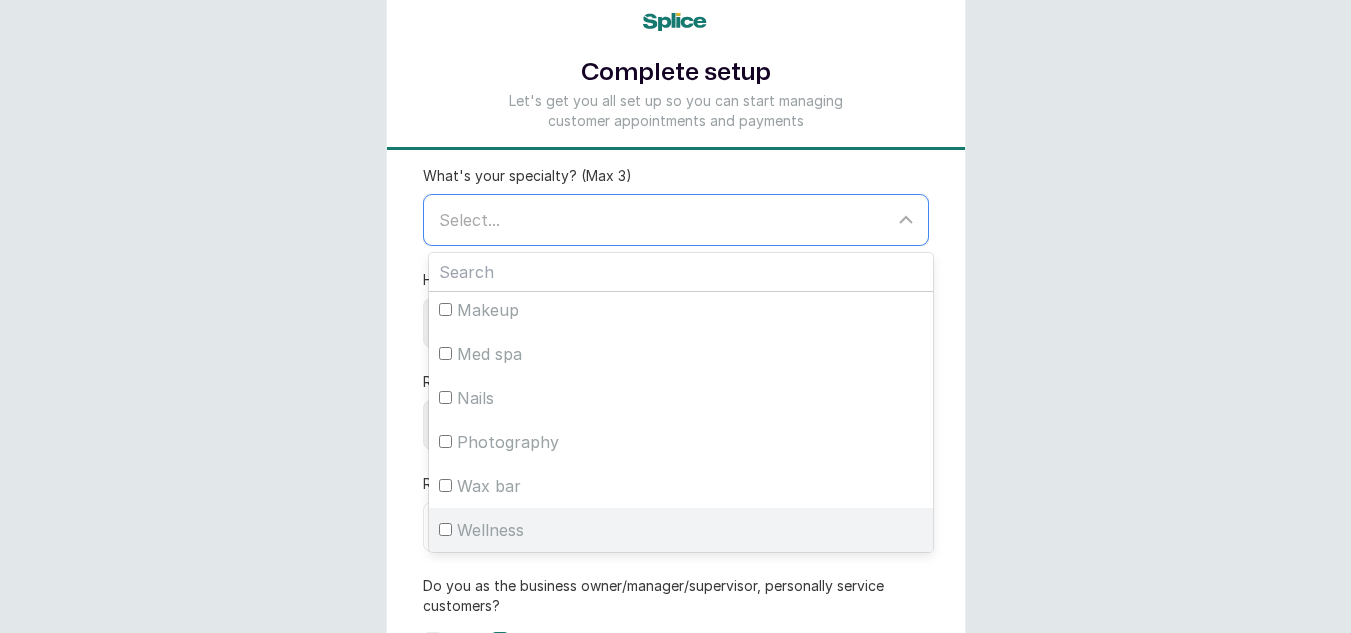 click on "Wellness" at bounding box center (681, 530) 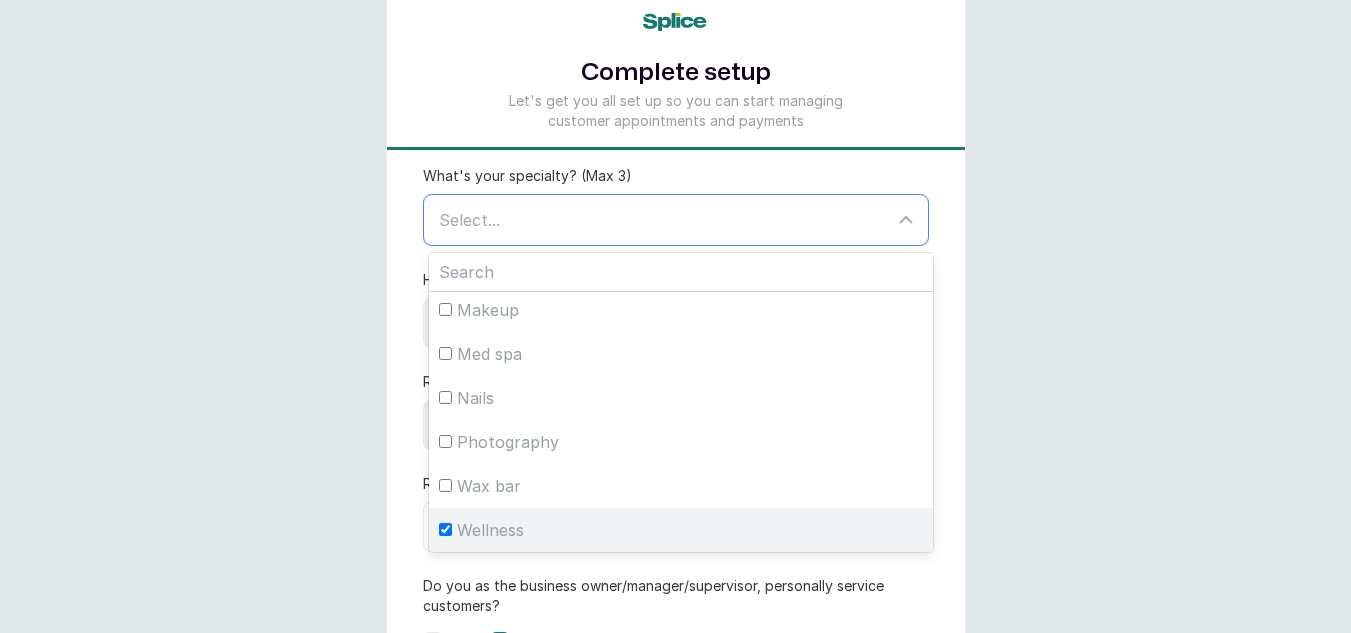 checkbox on "true" 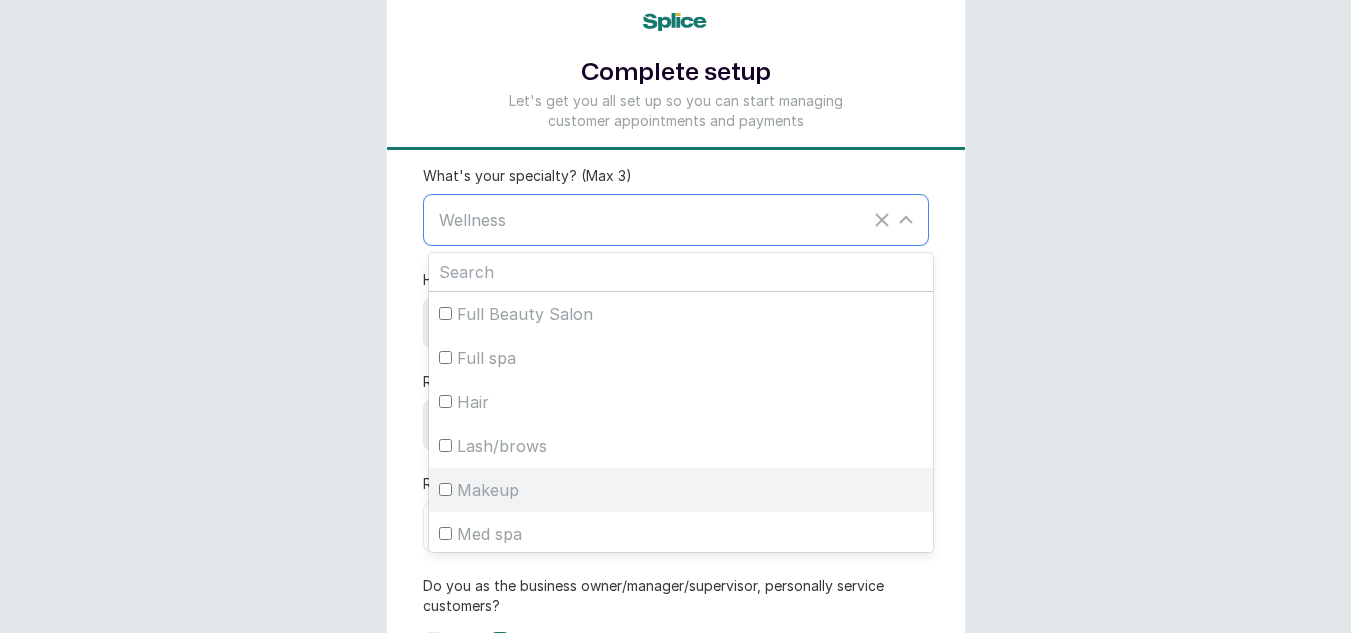 scroll, scrollTop: 24, scrollLeft: 0, axis: vertical 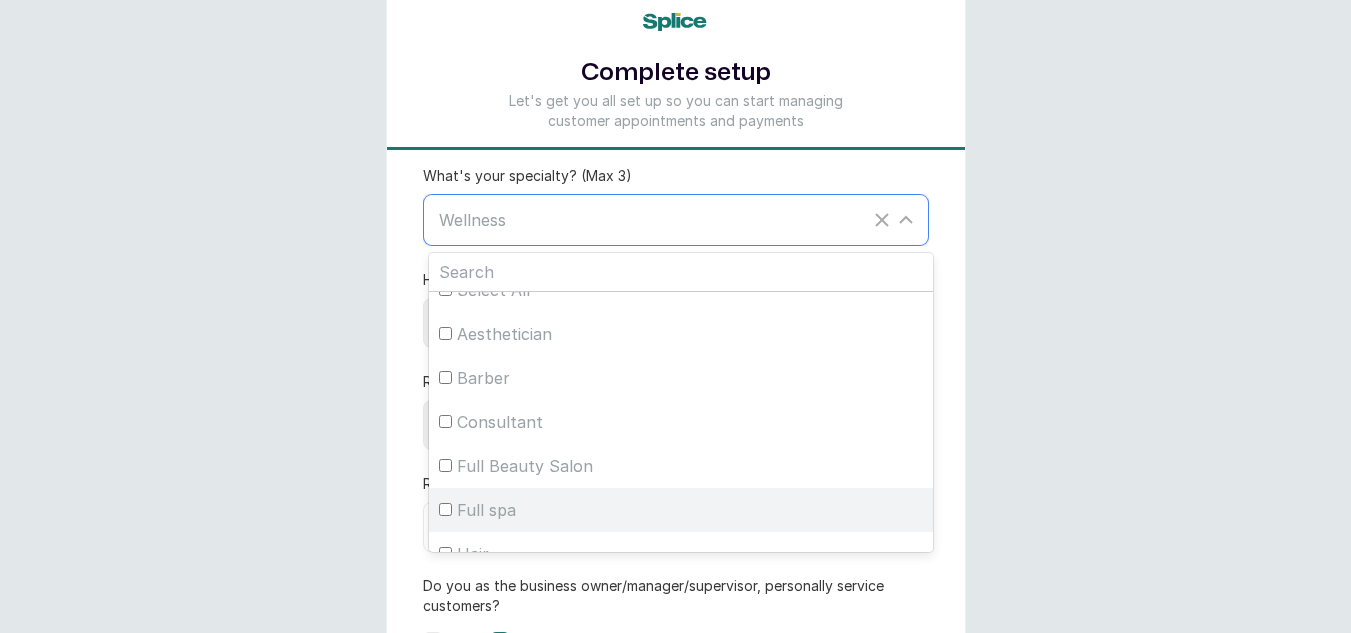 click on "Full spa" at bounding box center (445, 509) 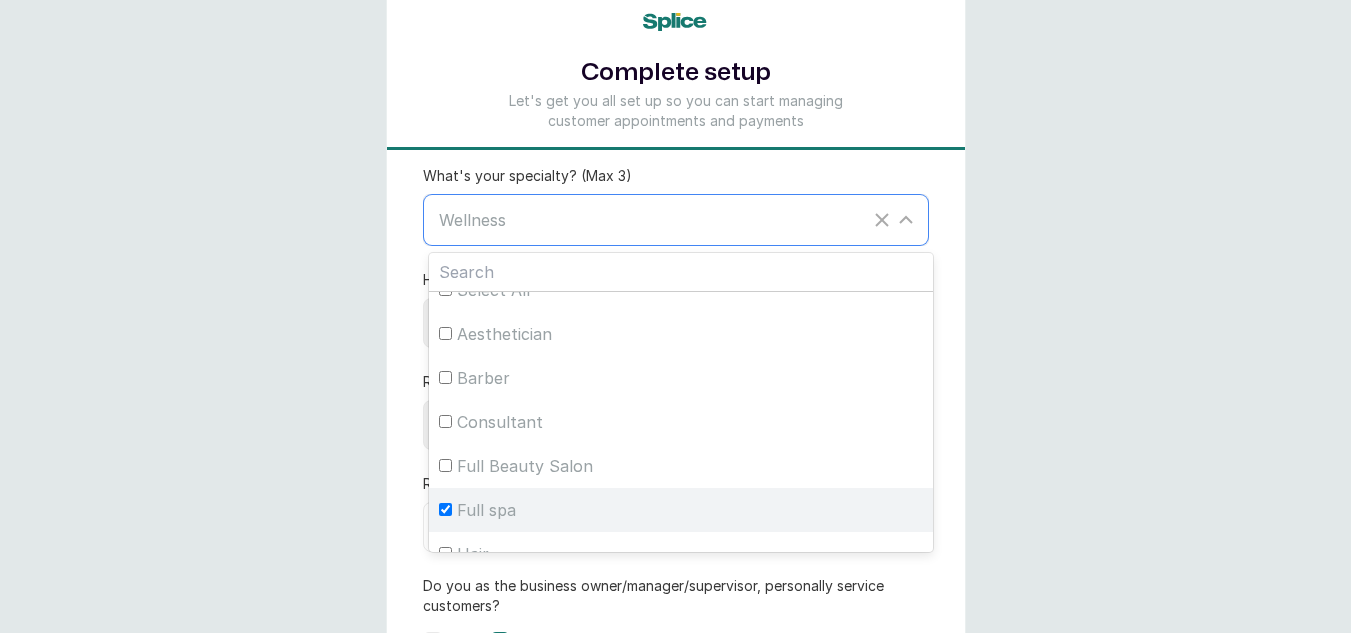 checkbox on "true" 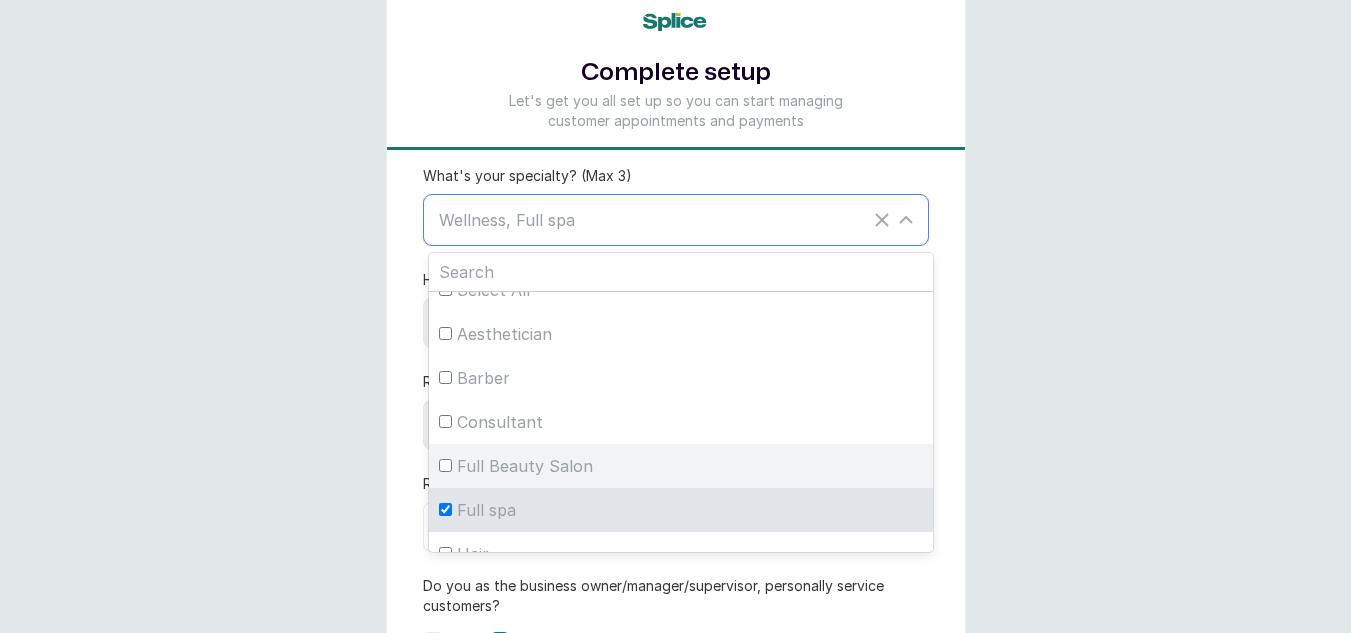 click on "Full Beauty Salon" at bounding box center (445, 465) 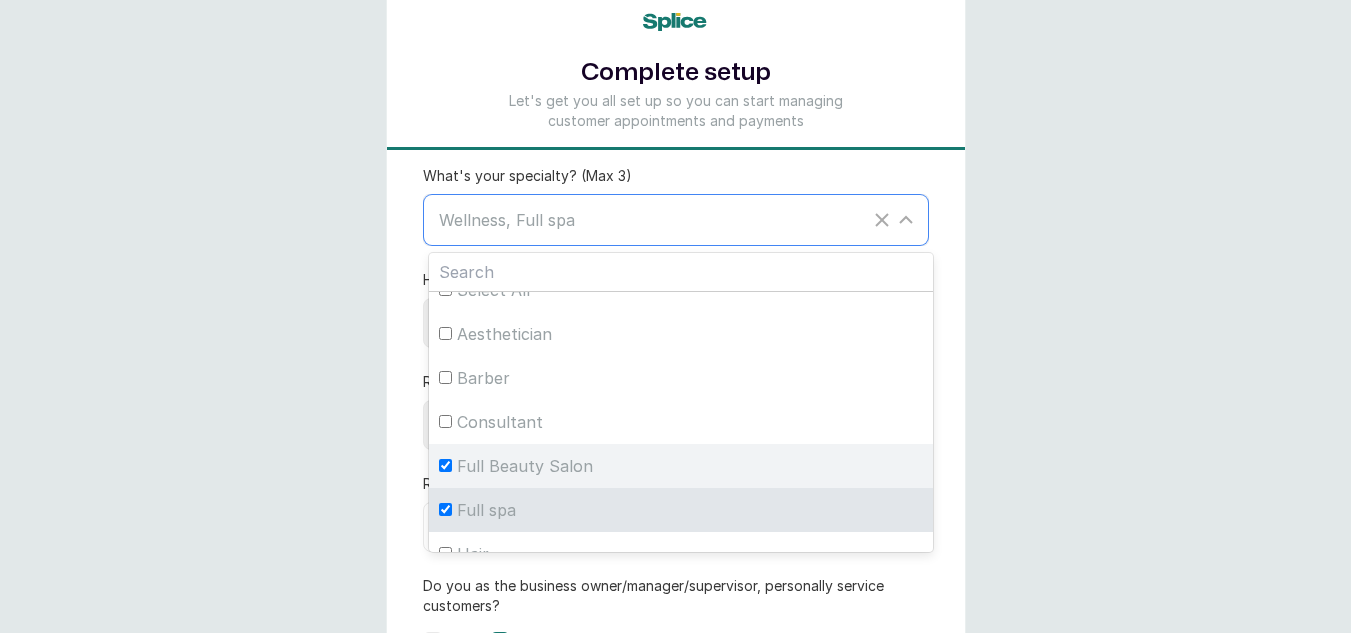 checkbox on "true" 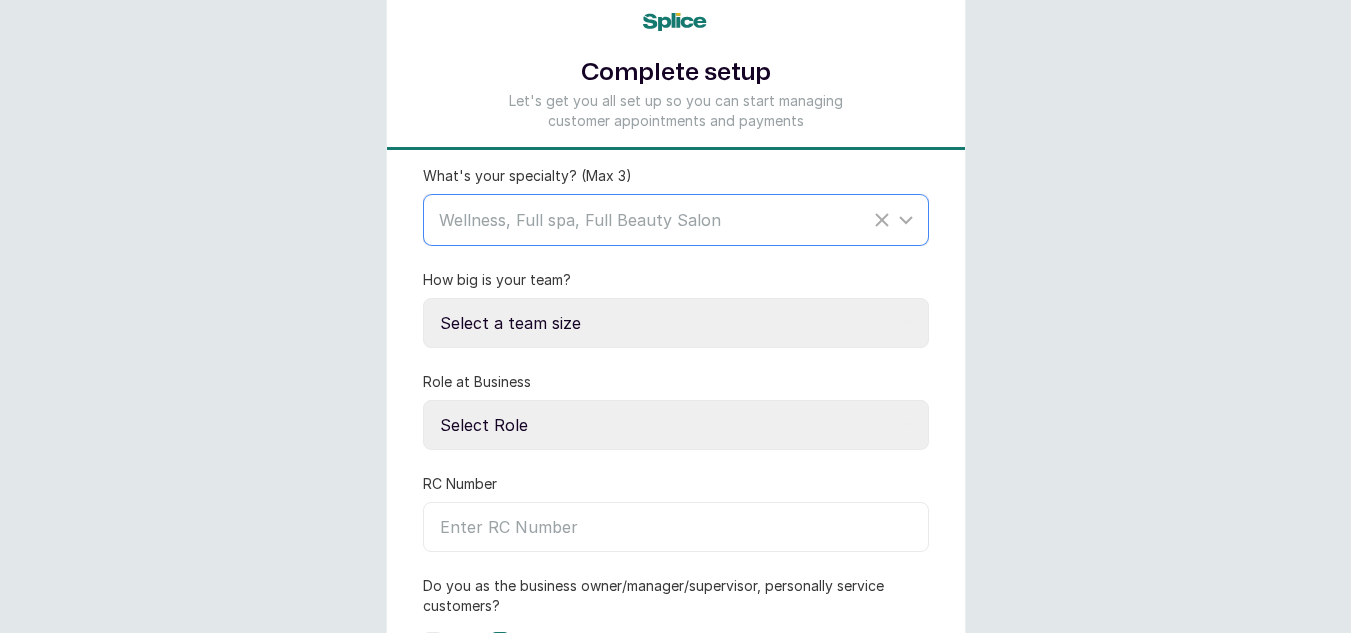 click on "Complete setup Let's get you all set up so you can start managing customer appointments and payments What's your specialty? (Max 3) Wellness, Full spa, Full Beauty Salon How big is your team? Select a team size Just me 2-5 6-10 10+ Role at Business Select Role Owner Manager RC Number   Do you as the business owner/manager/supervisor, personally service customers? Yes No Submit" at bounding box center [675, 368] 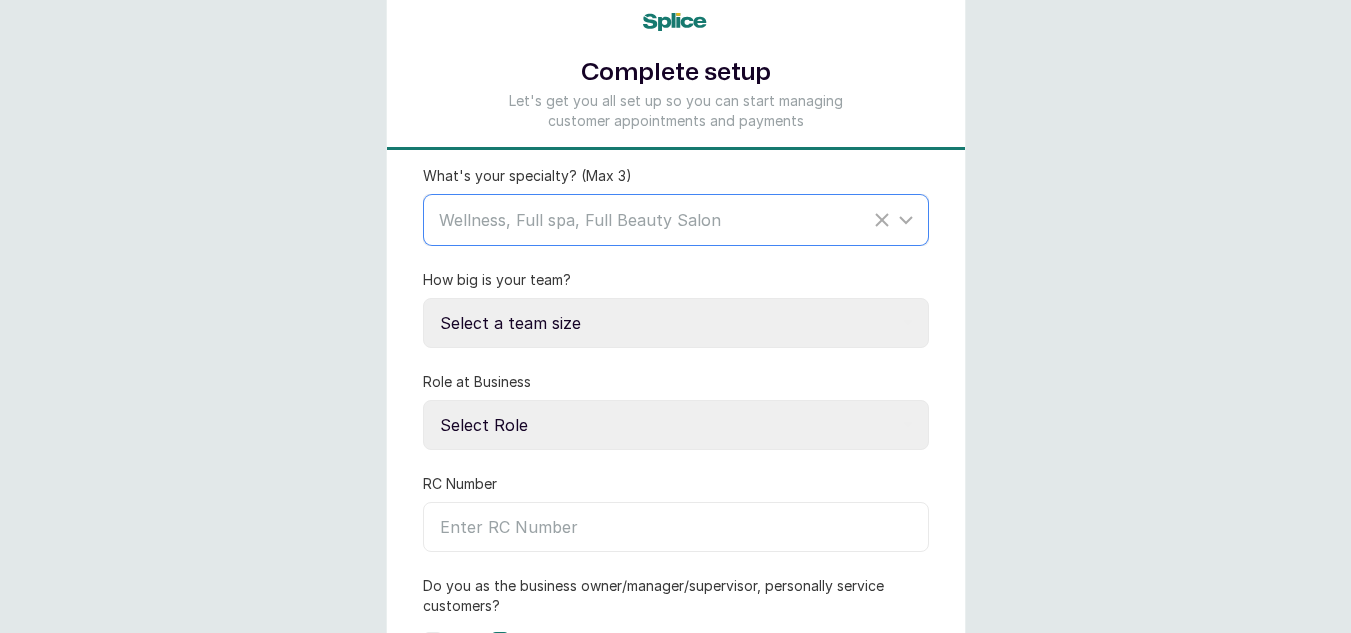 click on "Select a team size Just me 2-5 6-10 10+" at bounding box center [676, 323] 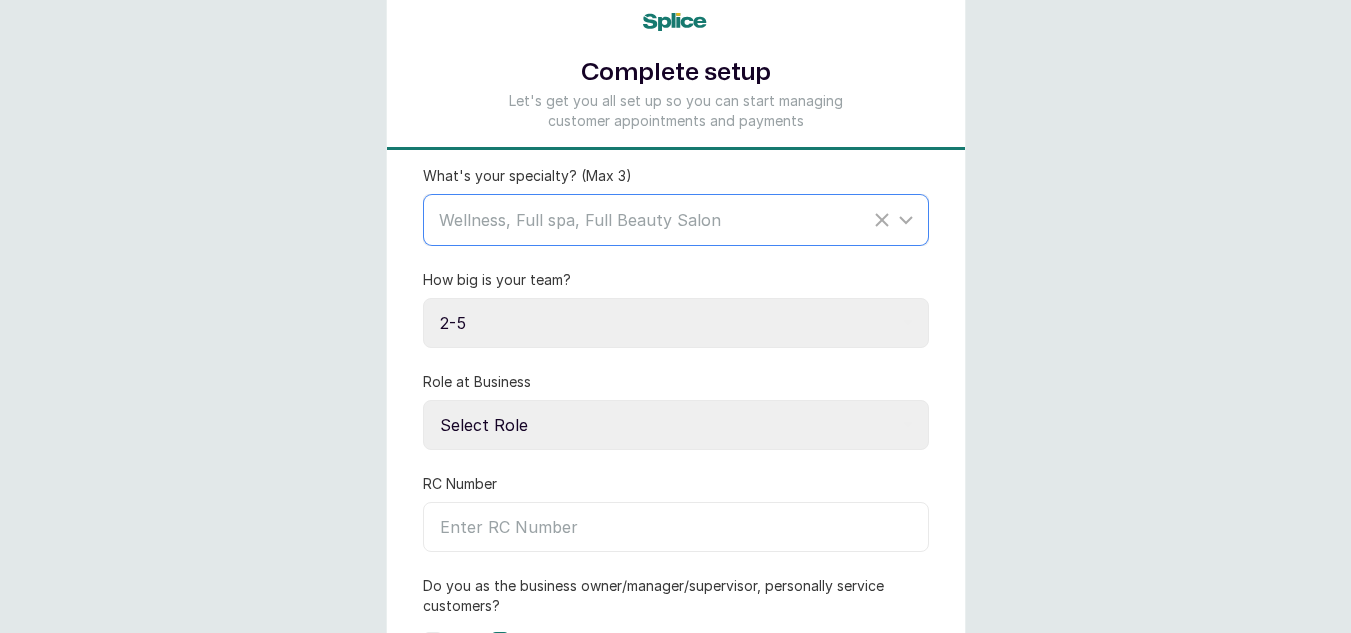 click on "Select a team size Just me 2-5 6-10 10+" at bounding box center (676, 323) 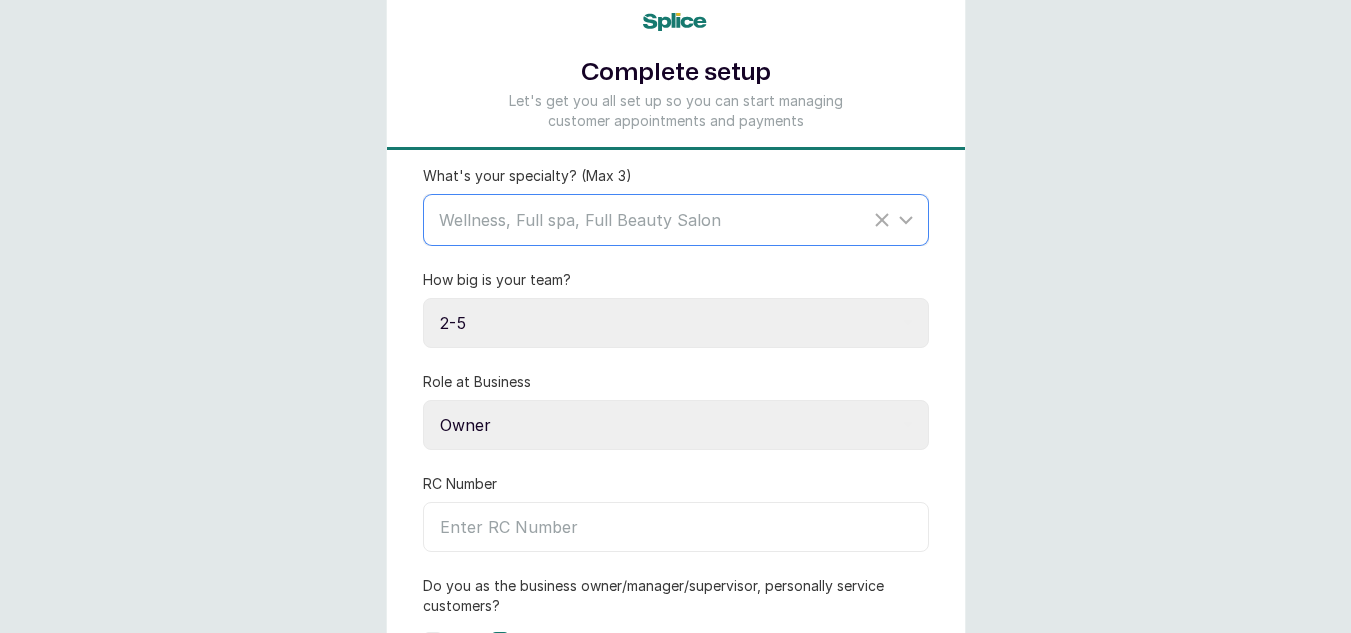 click on "Select Role Owner Manager" at bounding box center [676, 425] 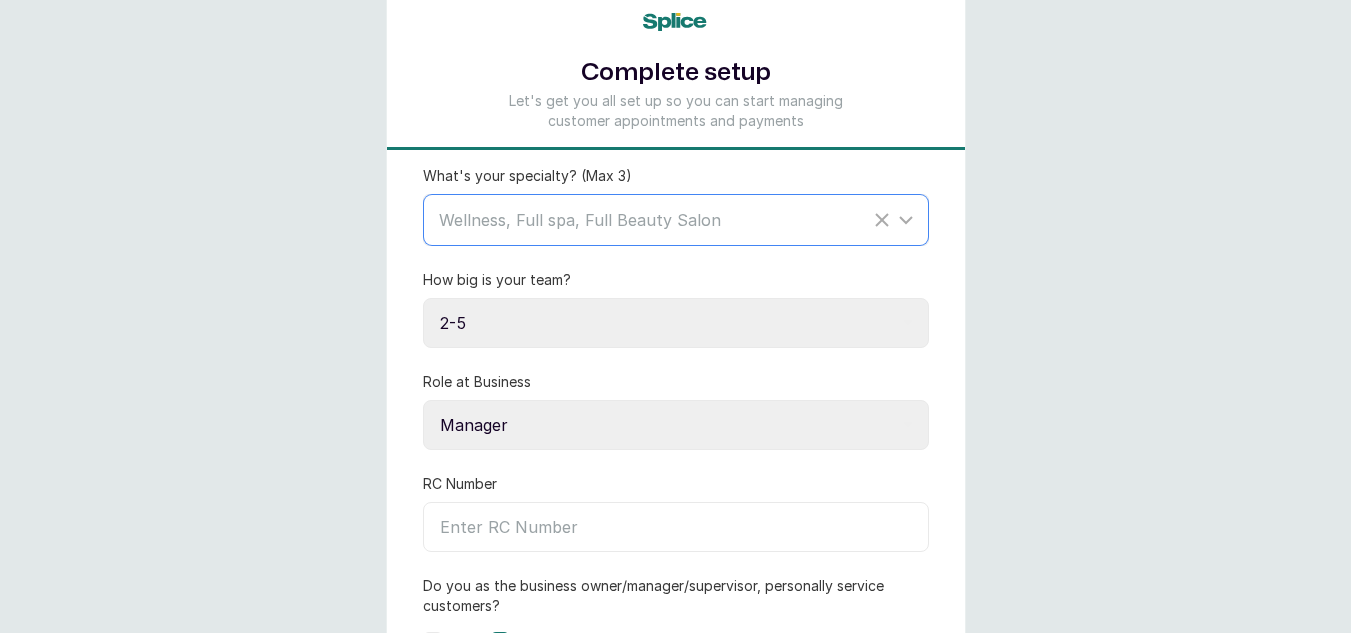click on "Complete setup Let's get you all set up so you can start managing customer appointments and payments What's your specialty? (Max 3) Wellness, Full spa, Full Beauty Salon How big is your team? Select a team size Just me 2-5 6-10 10+ Role at Business Select Role Owner Manager RC Number   Do you as the business owner/manager/supervisor, personally service customers? Yes No Submit" at bounding box center [675, 368] 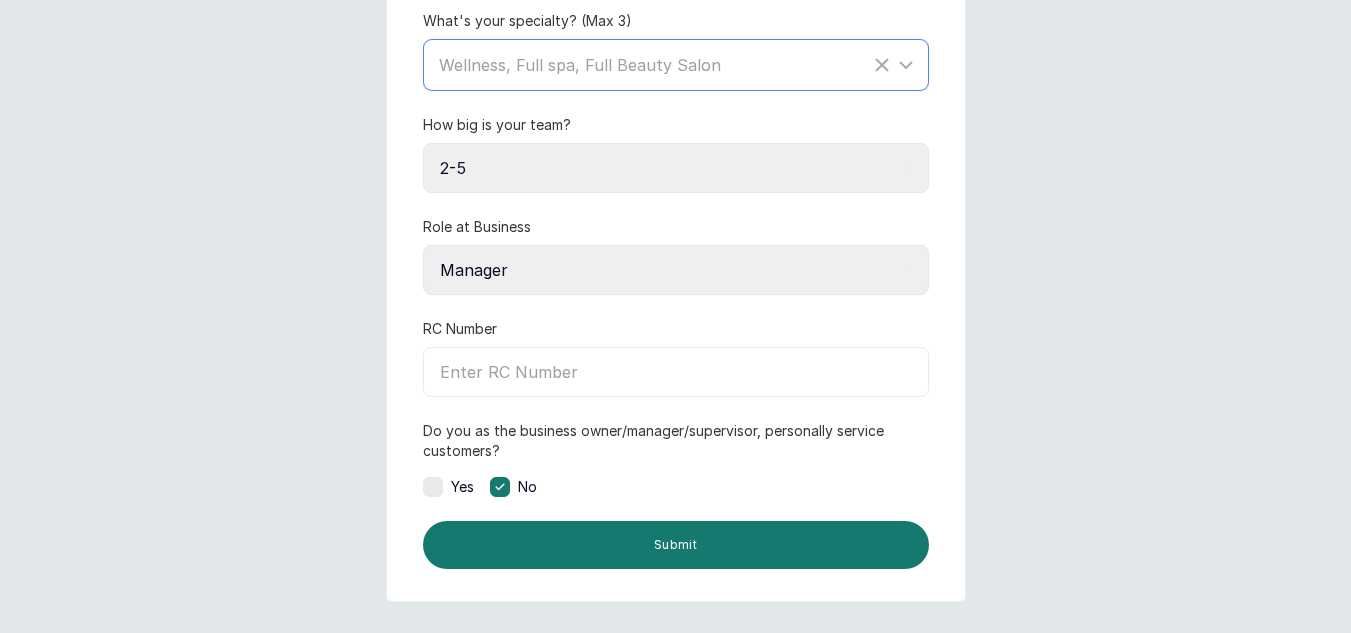scroll, scrollTop: 240, scrollLeft: 0, axis: vertical 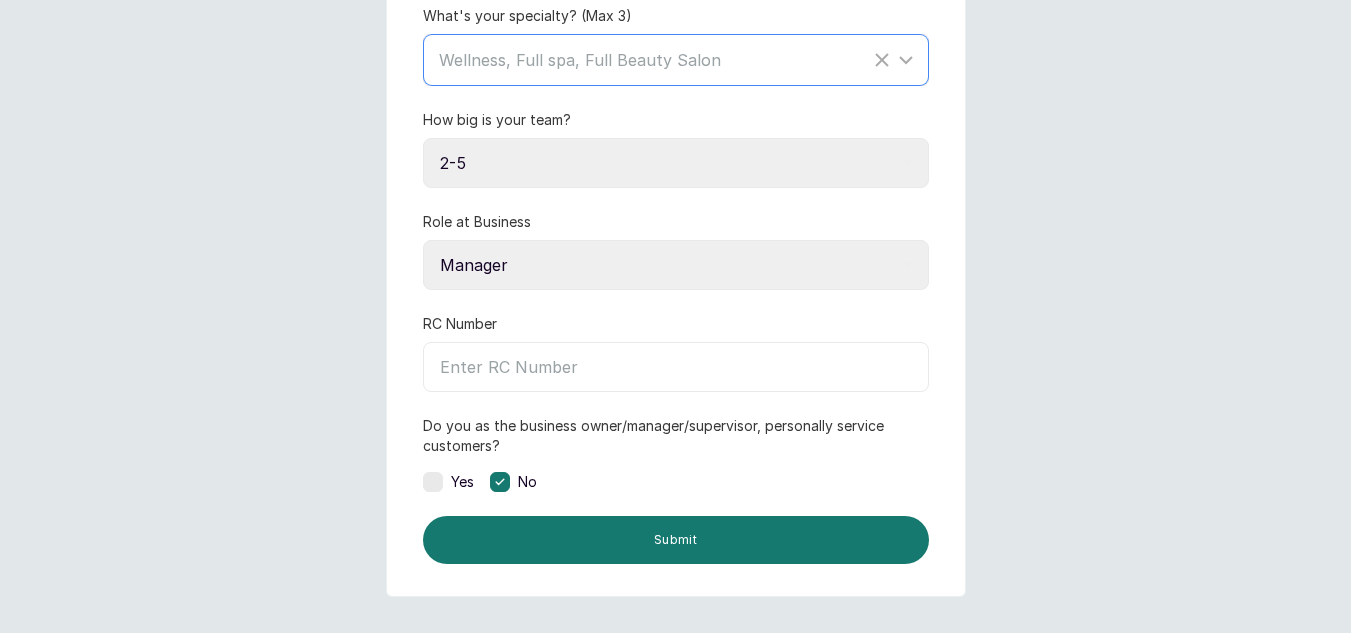 click at bounding box center [433, 482] 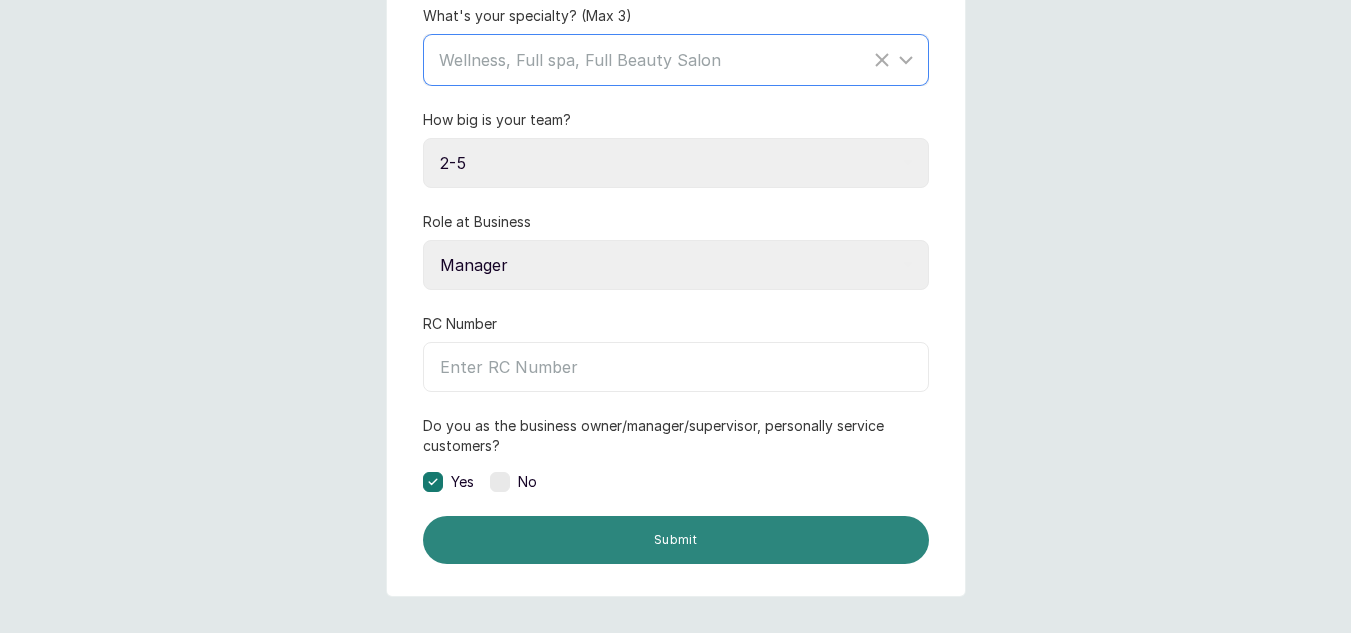 click on "Submit" at bounding box center [676, 540] 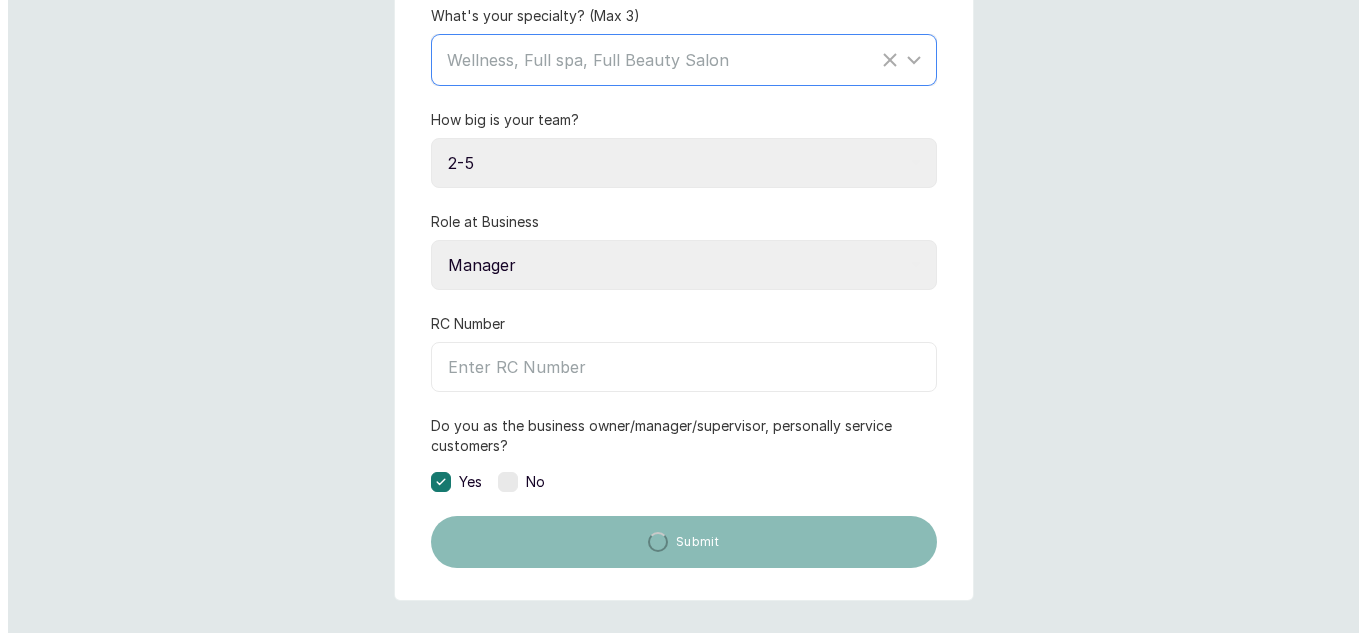 scroll, scrollTop: 0, scrollLeft: 0, axis: both 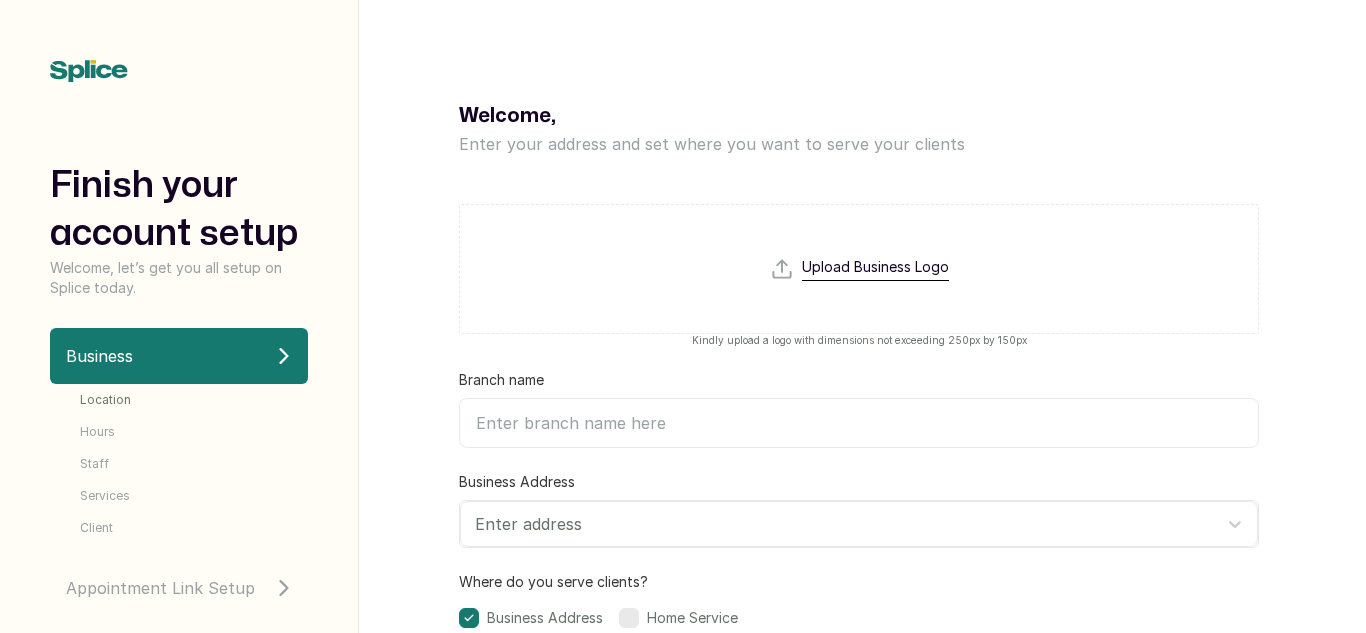 click on "Welcome,  Enter your address and set where you want to serve your clients Upload Business Logo Kindly upload a logo with dimensions not exceeding 250px by 150px Branch name   Business Address Enter address Where do you serve clients? Business Address Home Service Are your display prices inclusive of VAT? Yes No Do you want to display tax in receipt? Yes No Do you want to bear the  2.5 % online payment processing fee? Yes No Is payment required for booking? Yes No Contact information Contact Email   Contact Phone Number +234 Proceed" at bounding box center [859, 679] 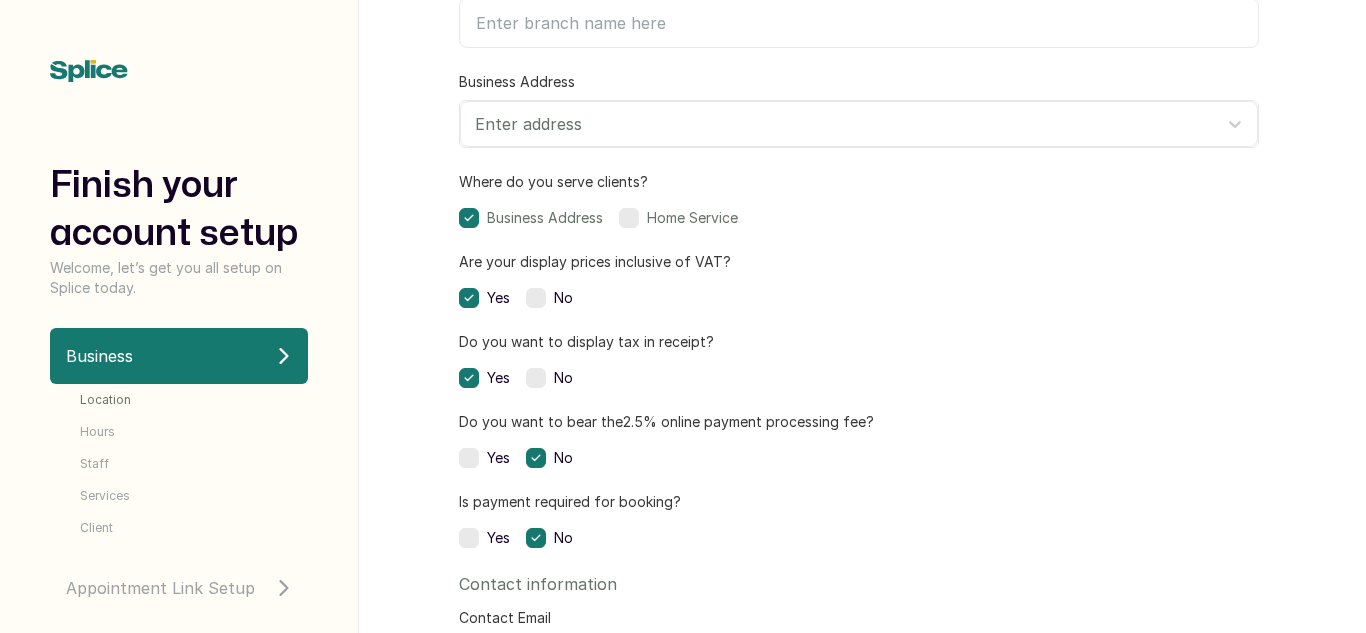 scroll, scrollTop: 440, scrollLeft: 0, axis: vertical 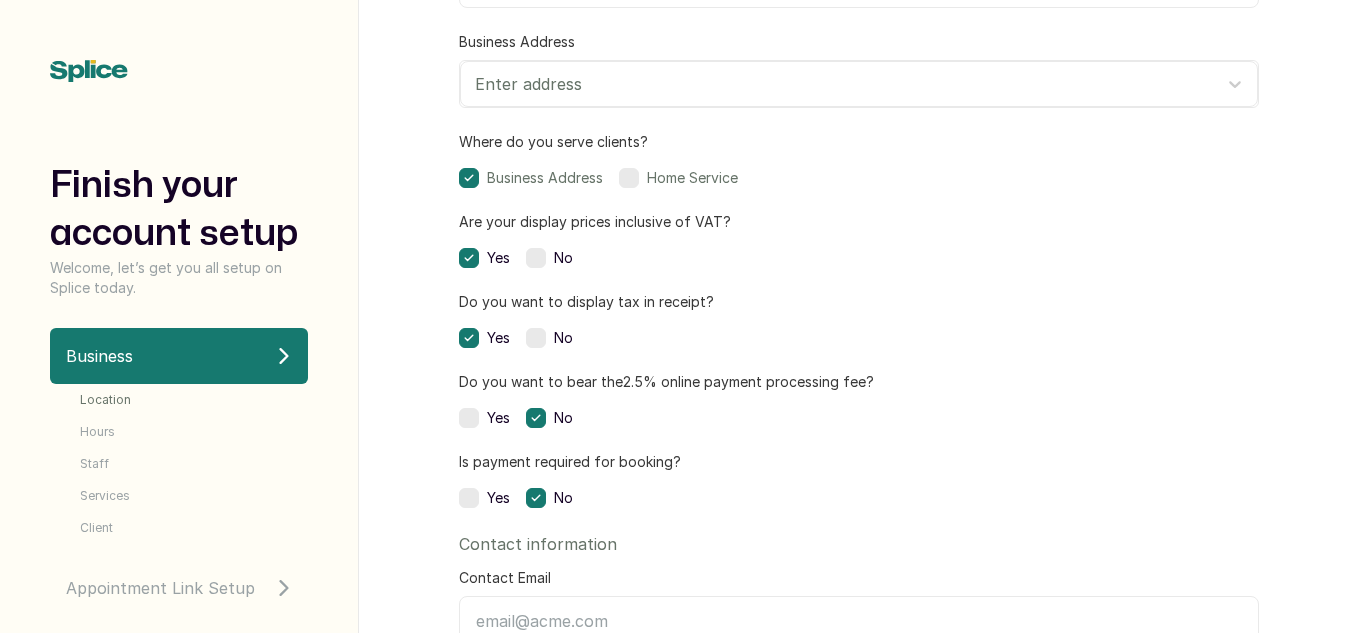 drag, startPoint x: 558, startPoint y: 342, endPoint x: 543, endPoint y: 335, distance: 16.552946 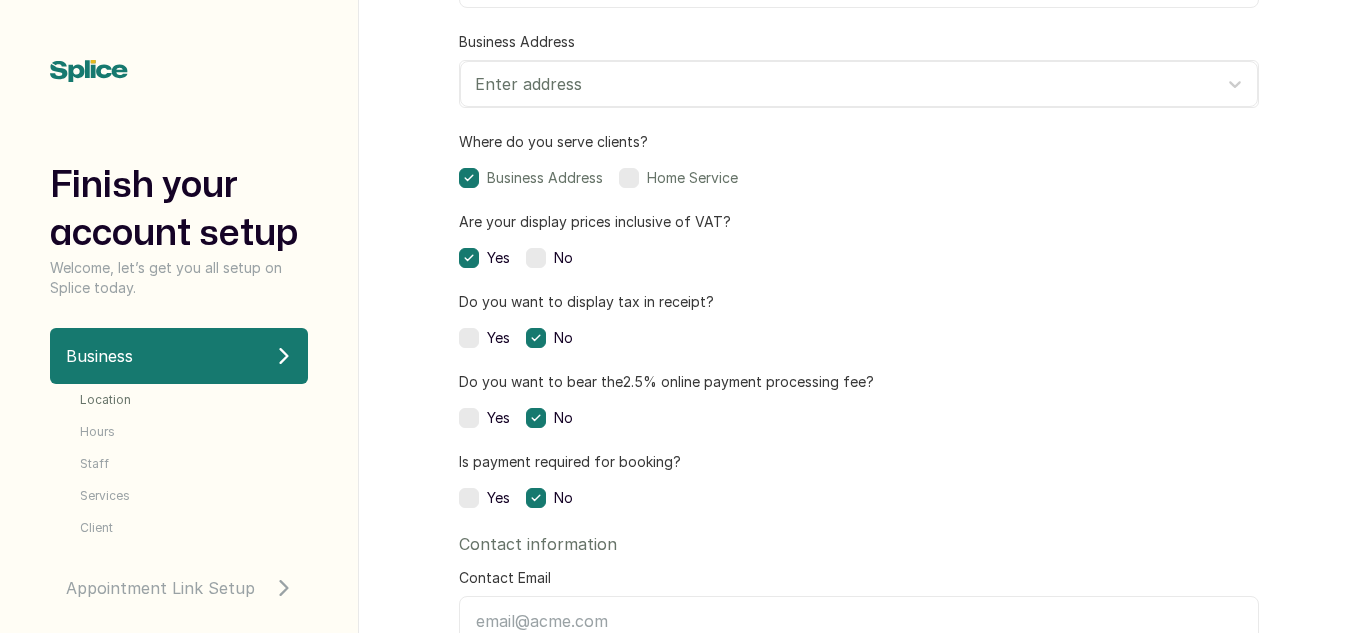 click at bounding box center [536, 338] 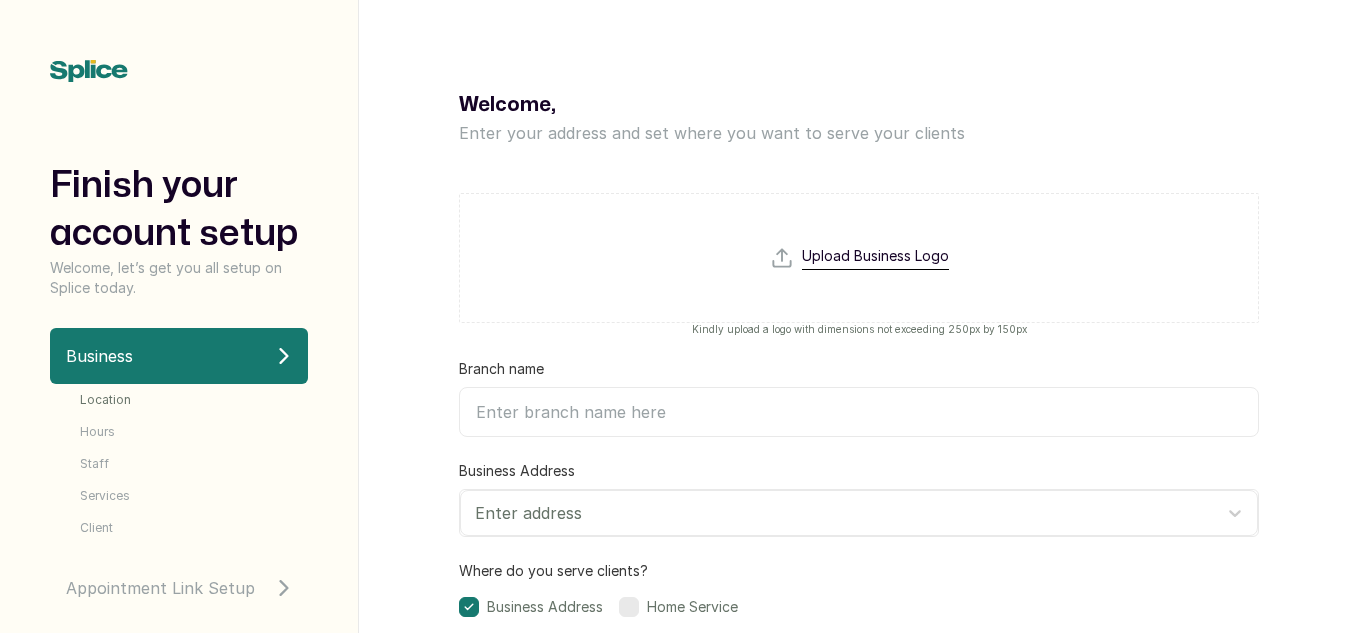 scroll, scrollTop: 0, scrollLeft: 0, axis: both 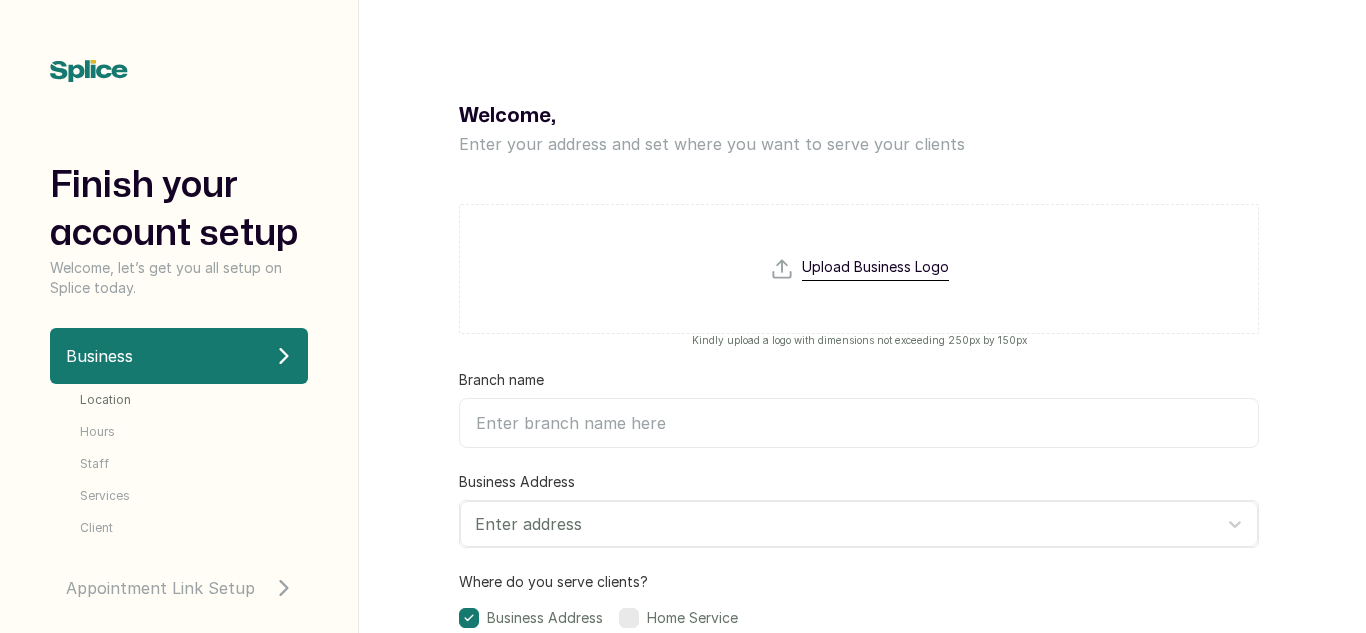 click on "Finish your account setup Welcome, let’s get you all setup on Splice today. Business Location Hours Staff Services Client Appointment Link Setup Upload cover image Setup Bookings Page Bank Setup Bank Transfers POS" at bounding box center [179, 316] 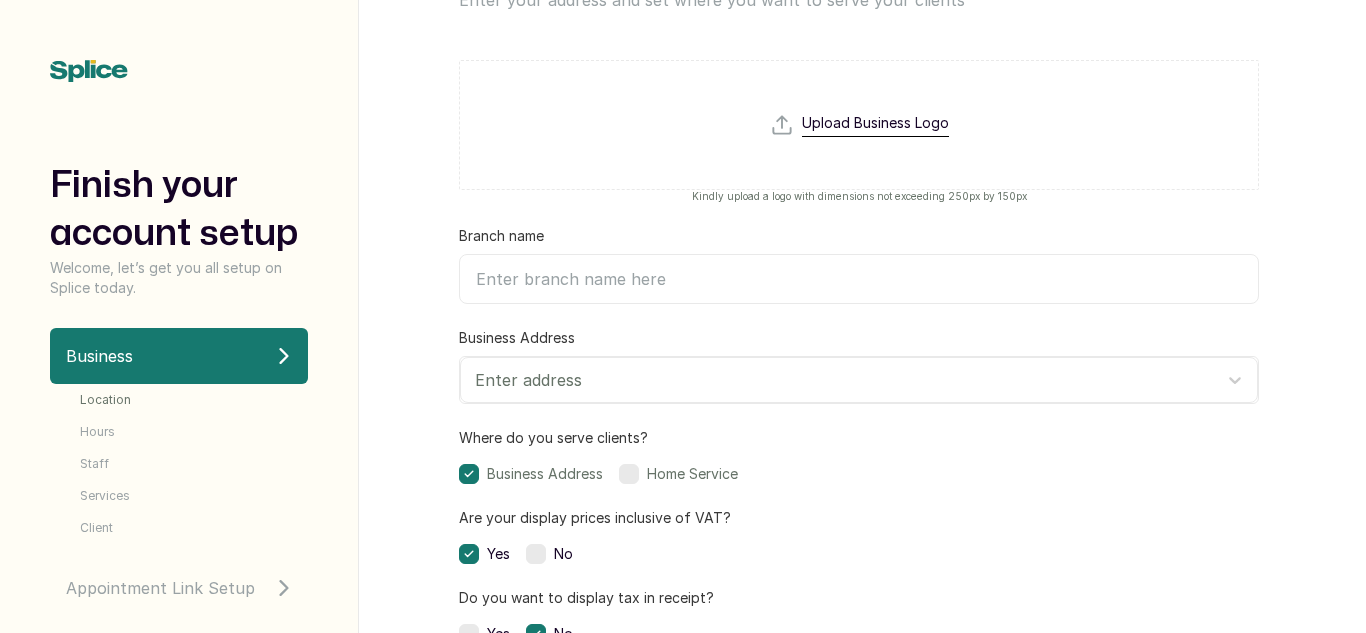 scroll, scrollTop: 0, scrollLeft: 0, axis: both 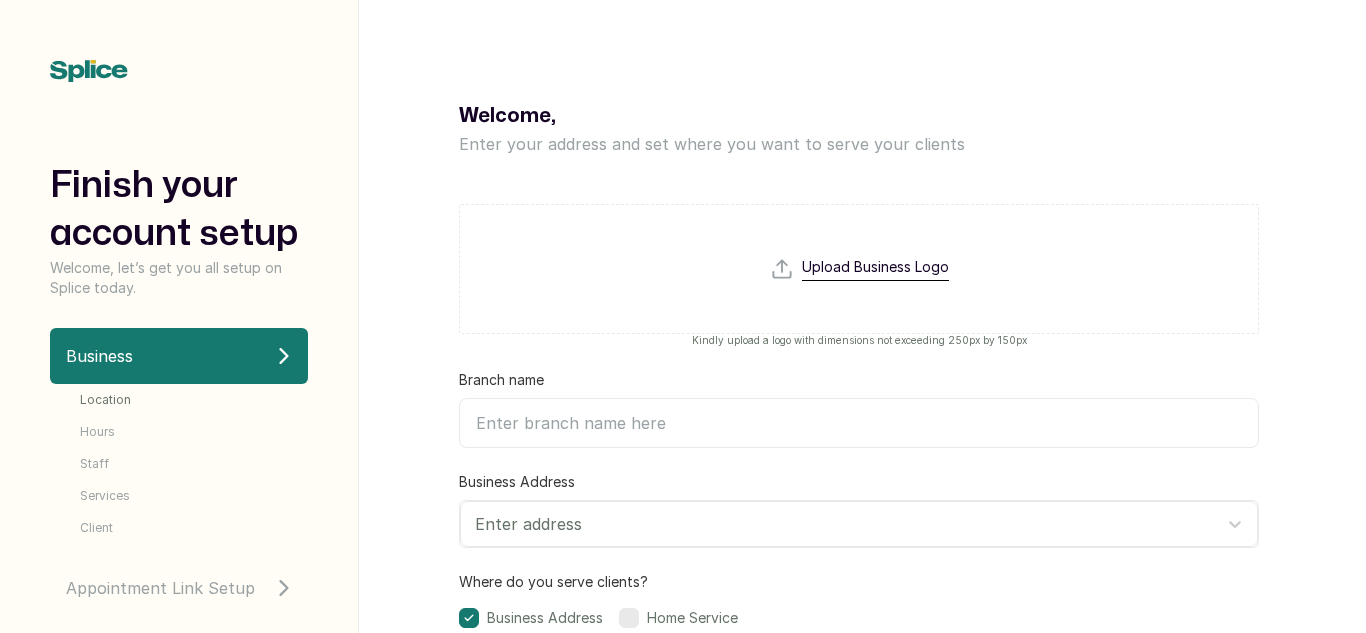click on "Location" at bounding box center (105, 400) 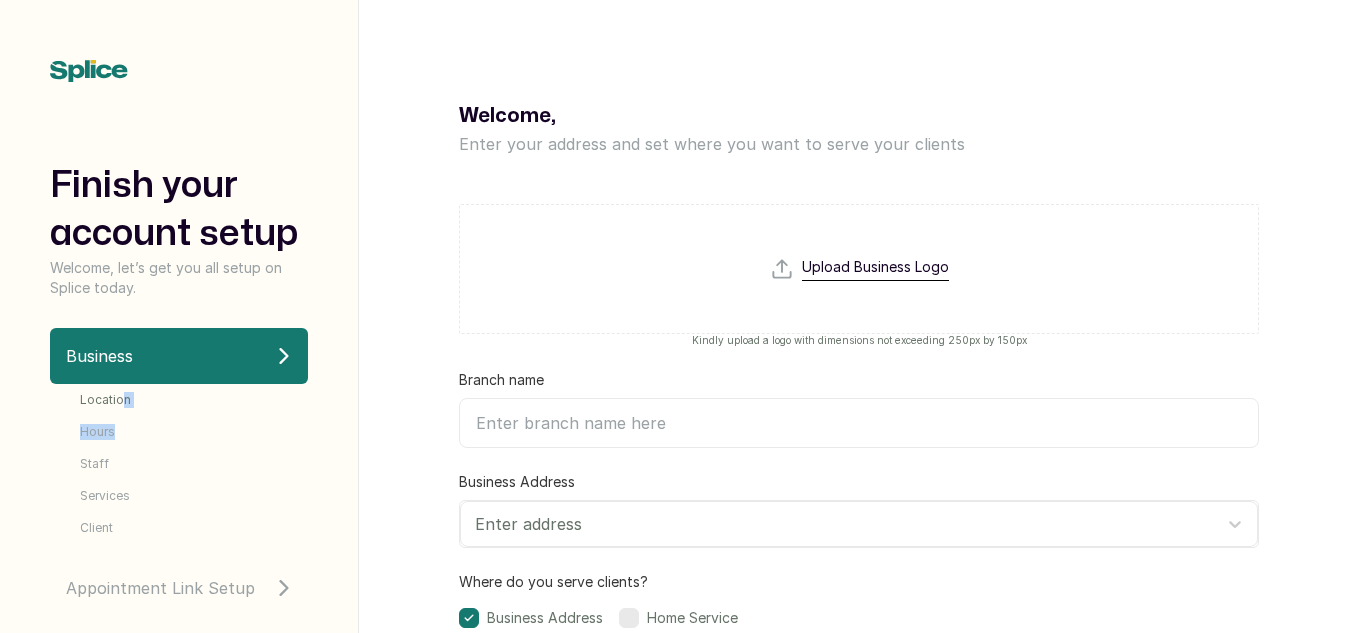 drag, startPoint x: 123, startPoint y: 406, endPoint x: 118, endPoint y: 422, distance: 16.763054 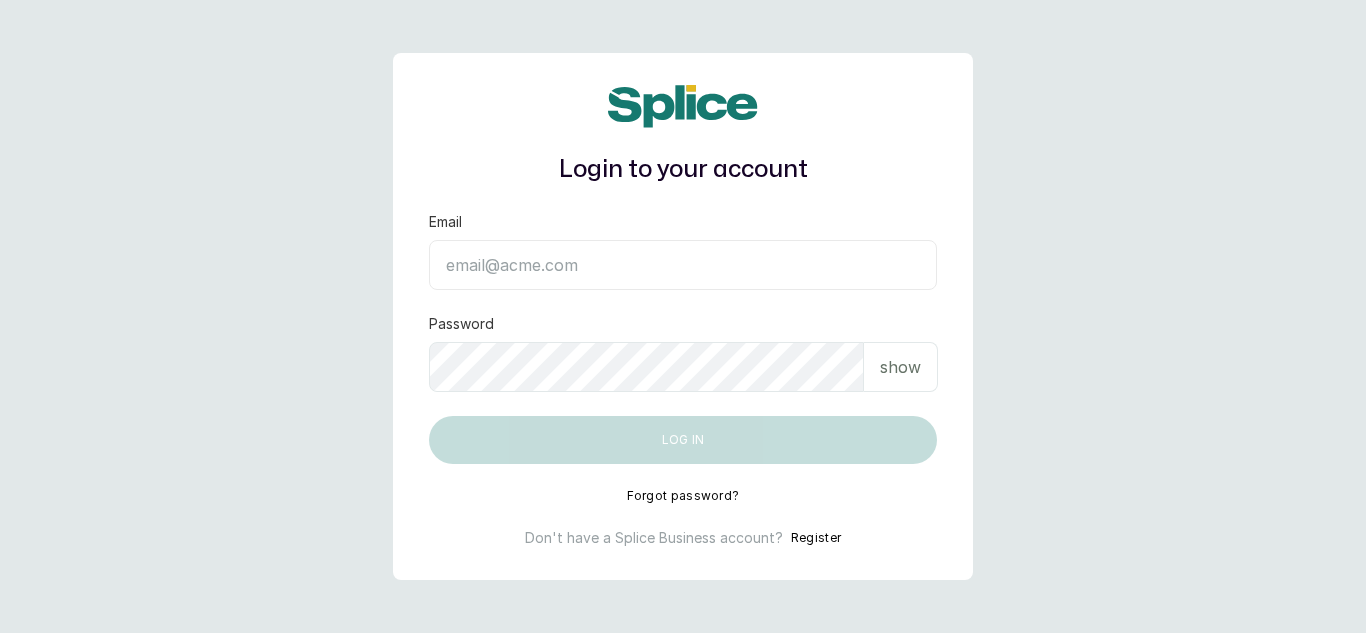 scroll, scrollTop: 0, scrollLeft: 0, axis: both 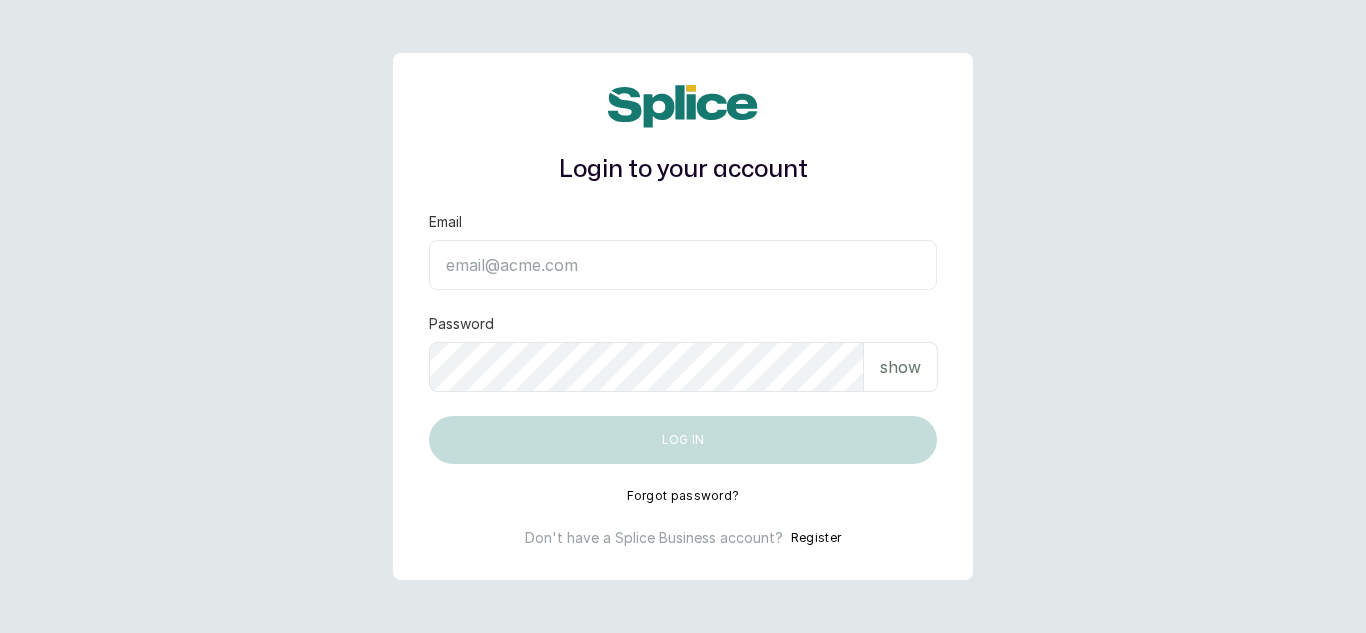 click on "Email" at bounding box center [683, 265] 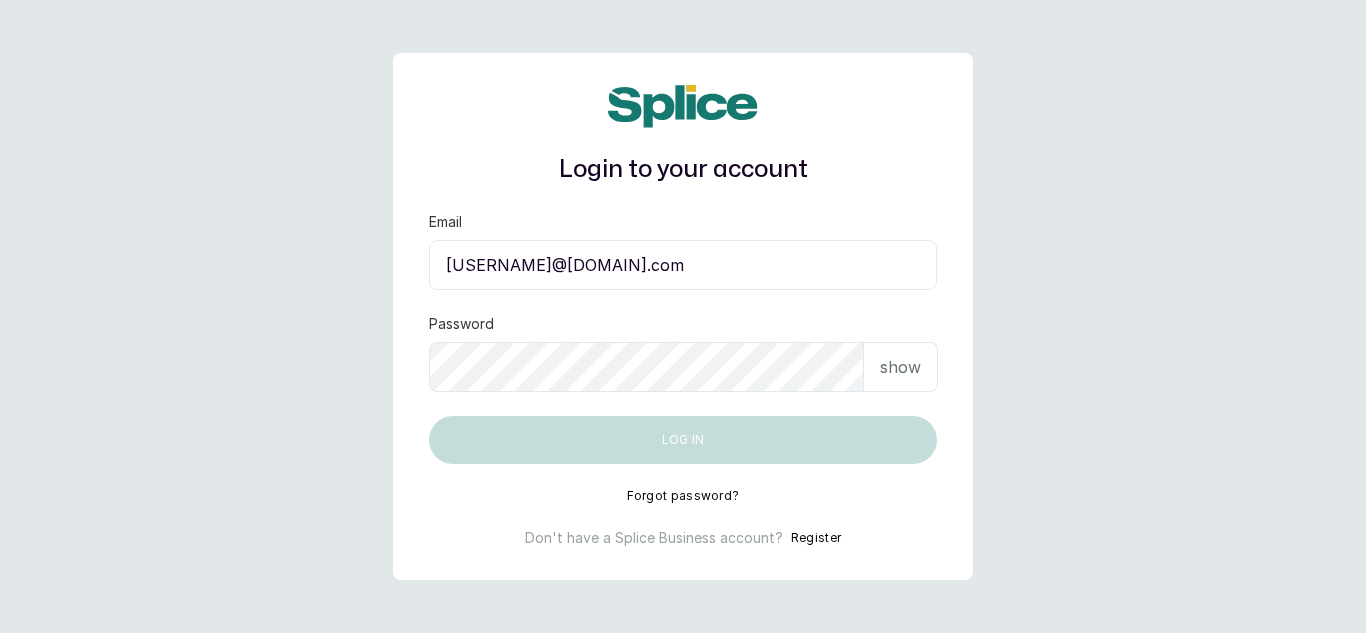 type on "[USERNAME]@[DOMAIN].com" 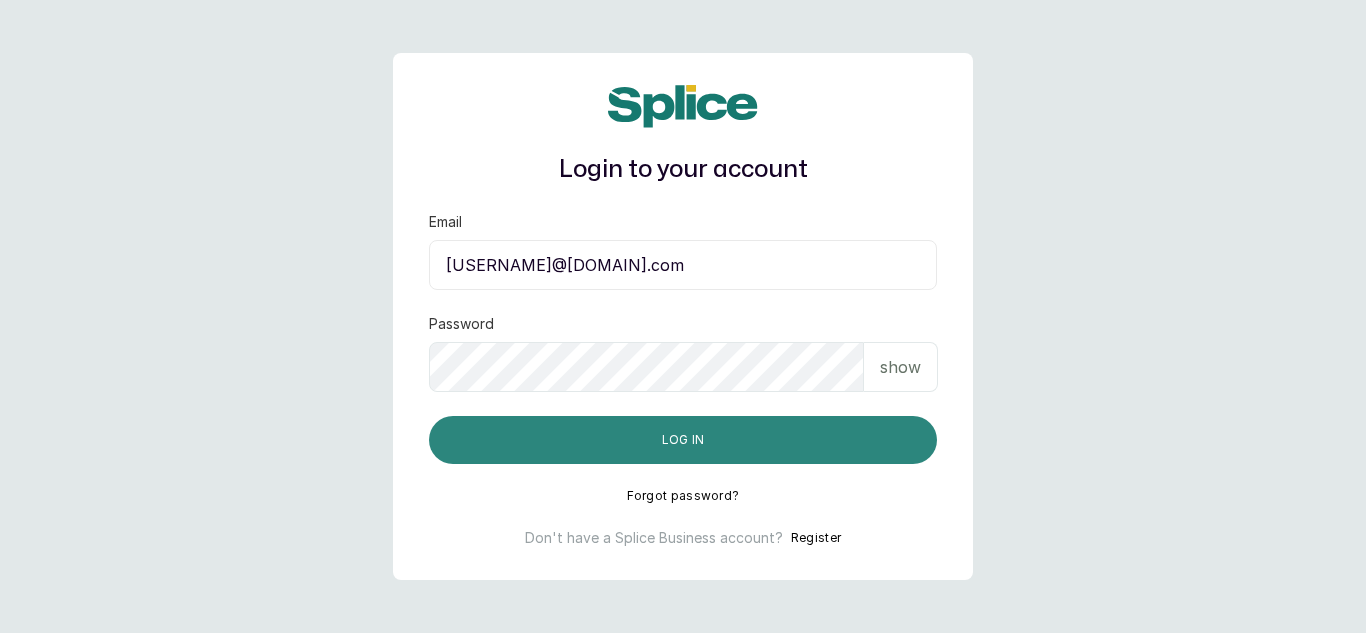 click on "Log in" at bounding box center (683, 440) 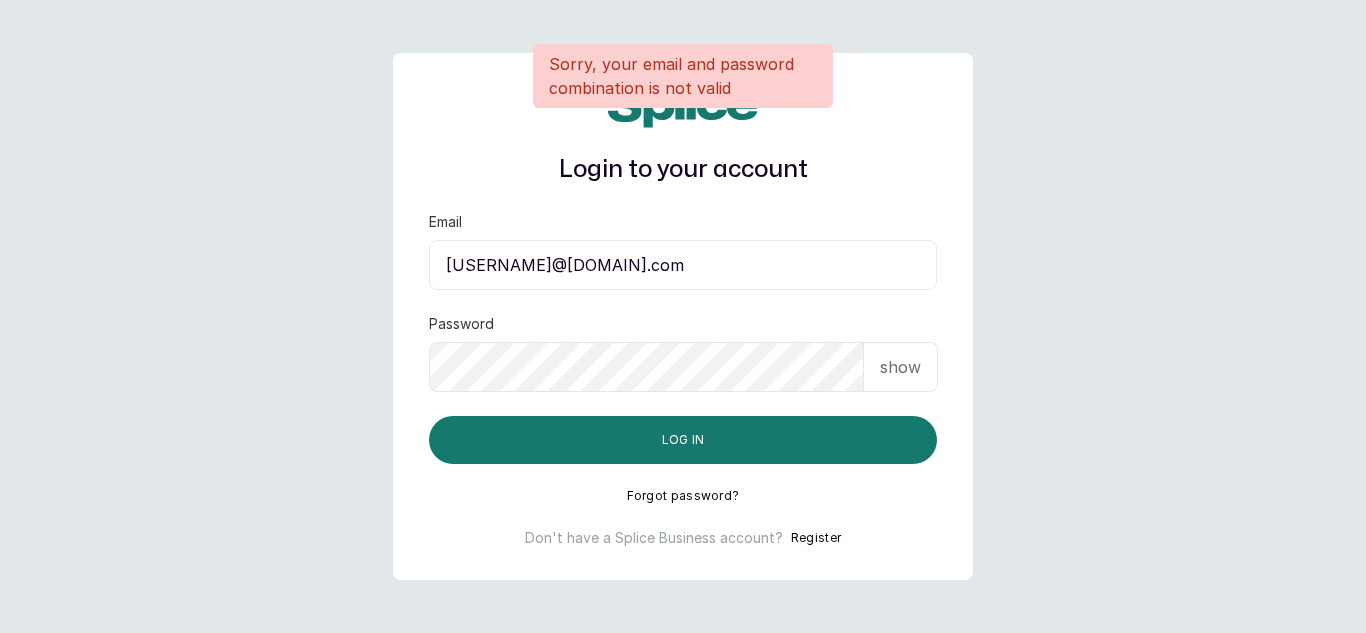 click on "show" at bounding box center (900, 367) 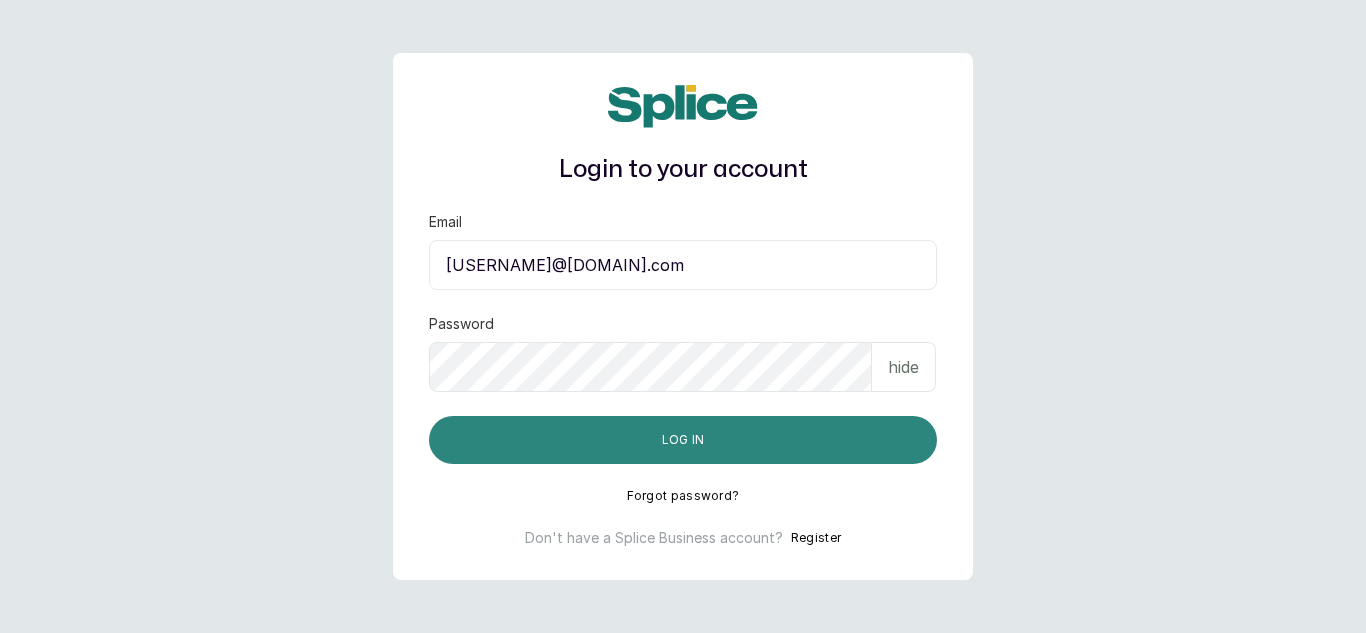 click on "Log in" at bounding box center [683, 440] 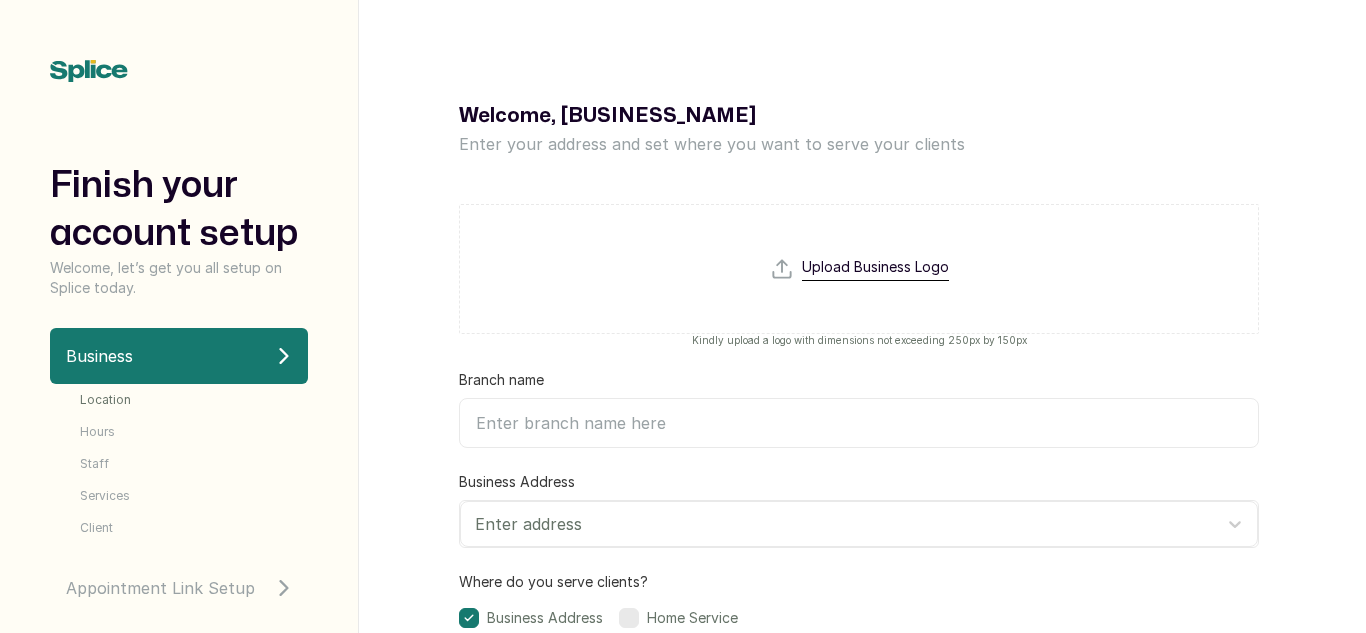 scroll, scrollTop: 0, scrollLeft: 0, axis: both 